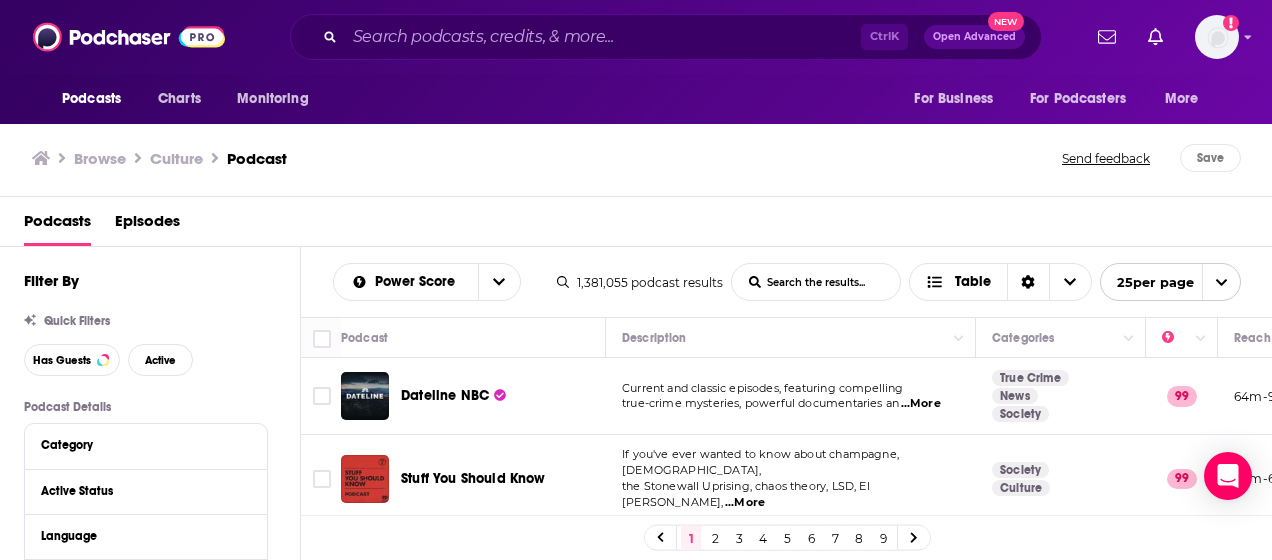 scroll, scrollTop: 0, scrollLeft: 0, axis: both 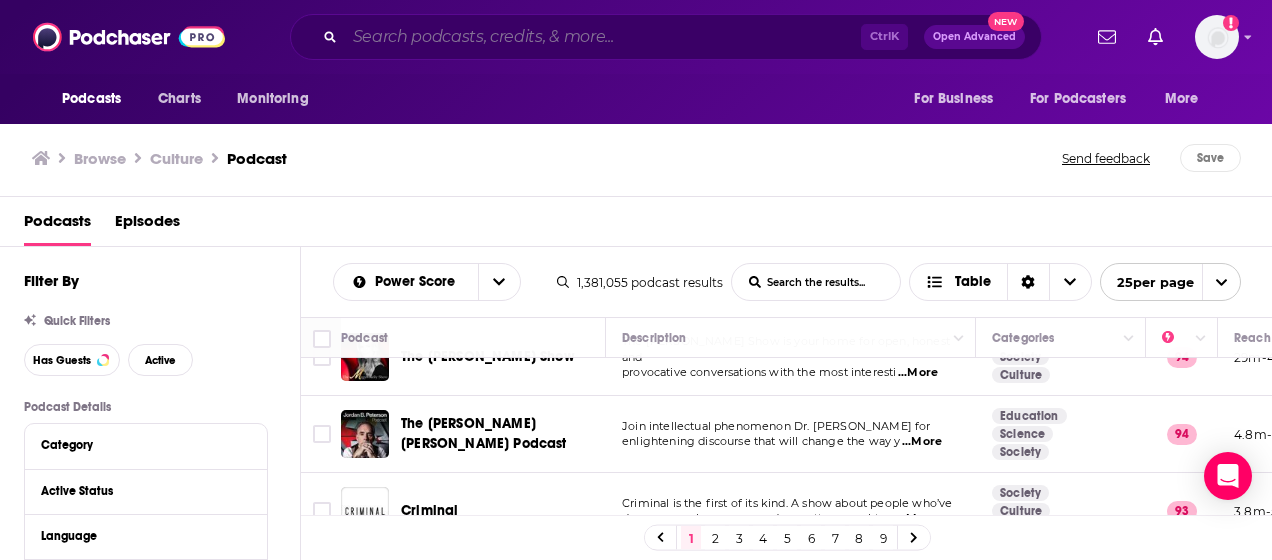 click at bounding box center [603, 37] 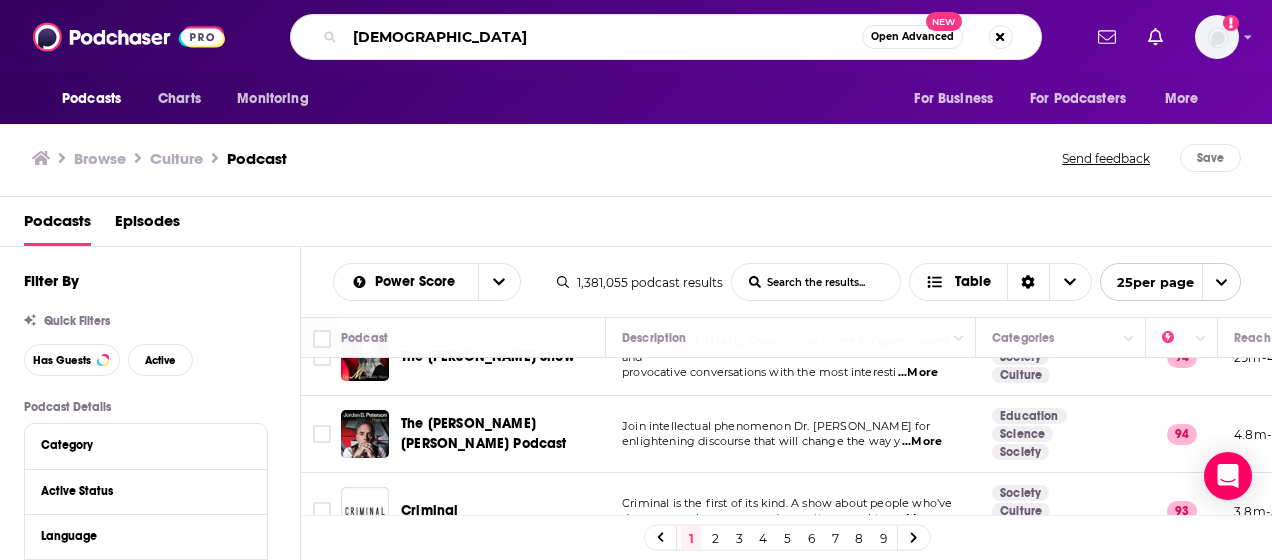 type on "[DEMOGRAPHIC_DATA]" 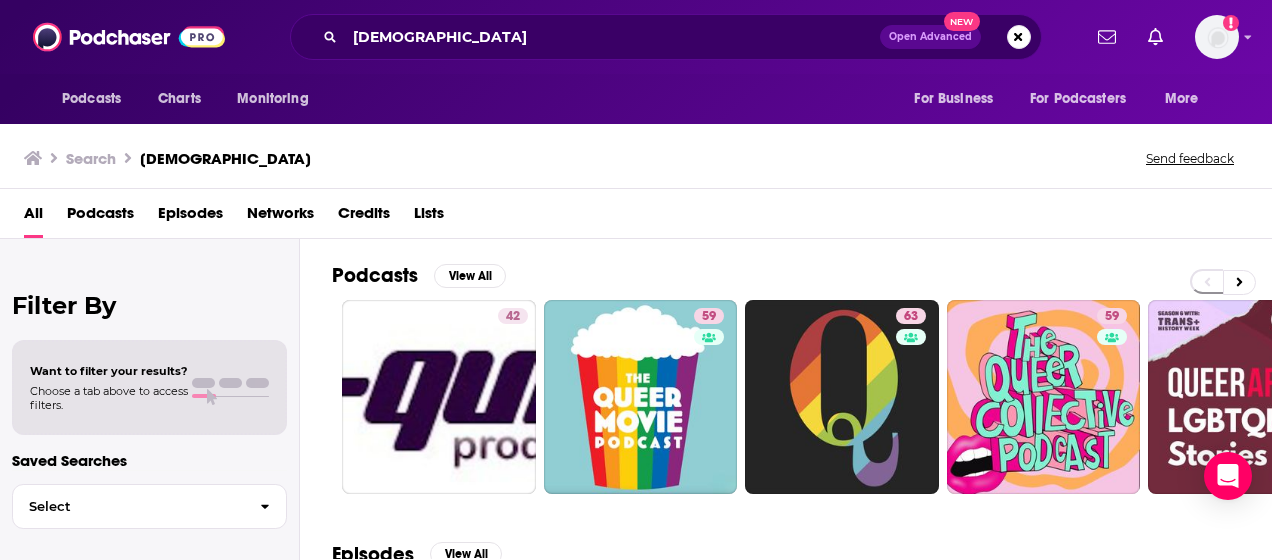 scroll, scrollTop: 100, scrollLeft: 0, axis: vertical 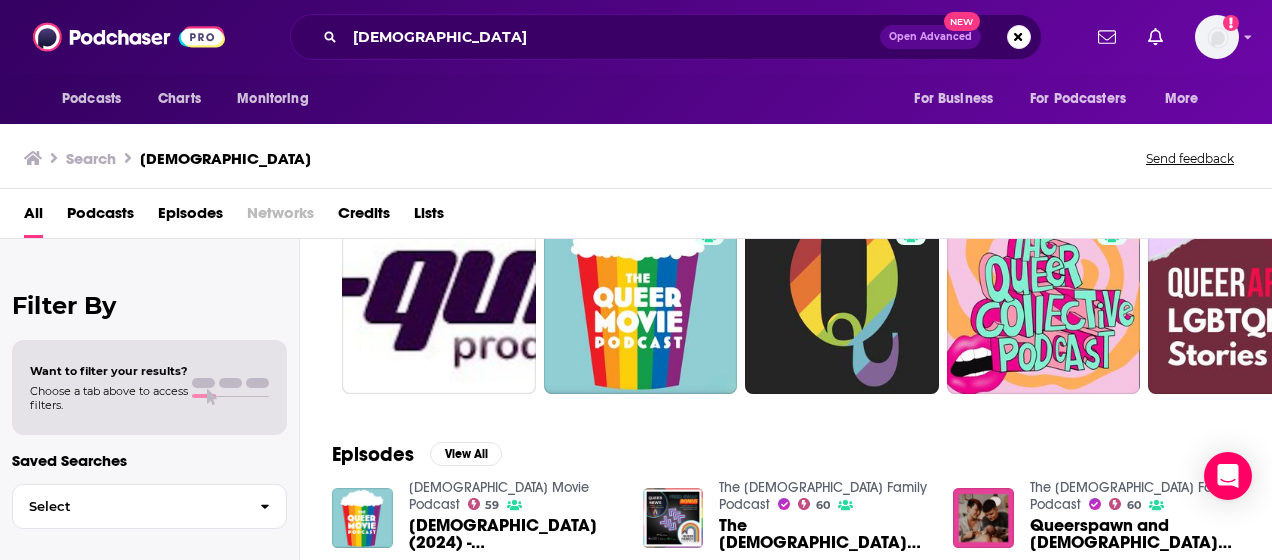 click on "Podcasts" at bounding box center [100, 217] 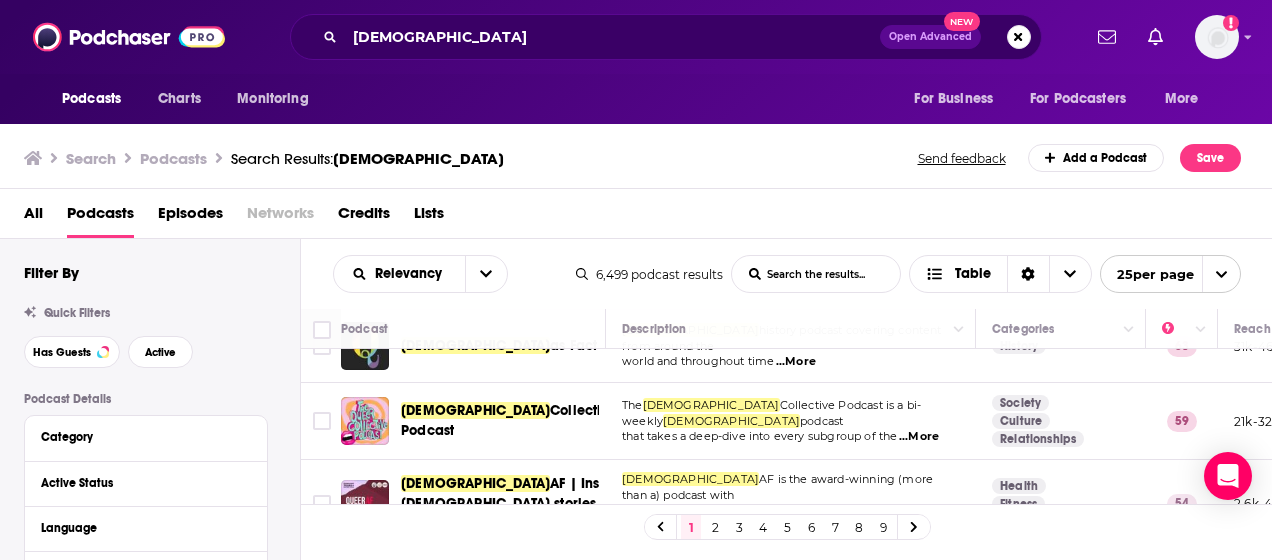 scroll, scrollTop: 100, scrollLeft: 0, axis: vertical 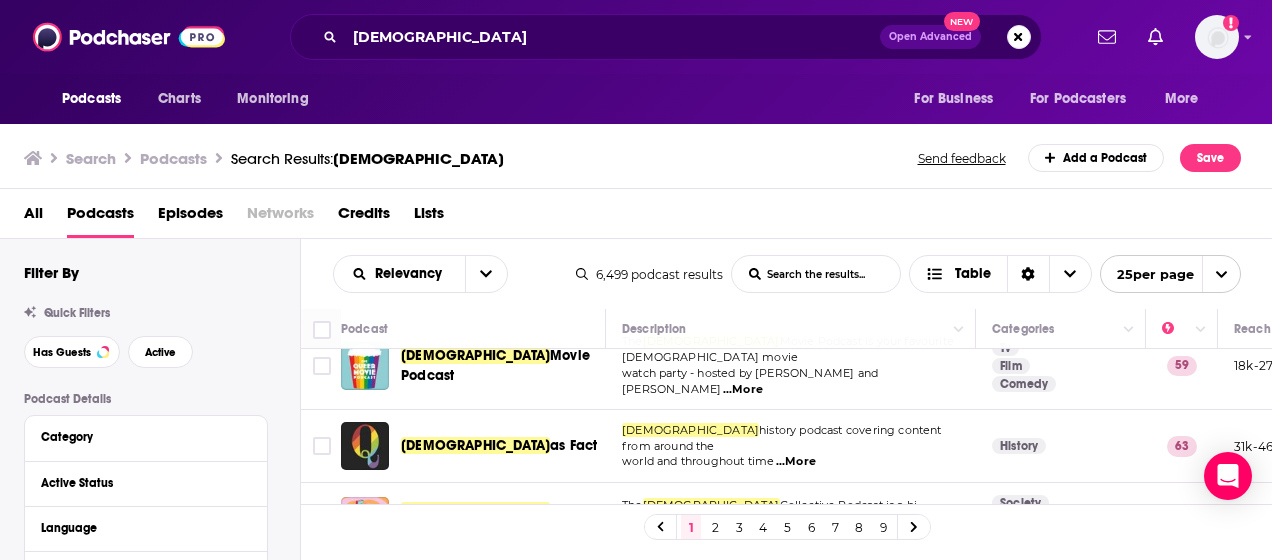 click on "...More" at bounding box center [796, 462] 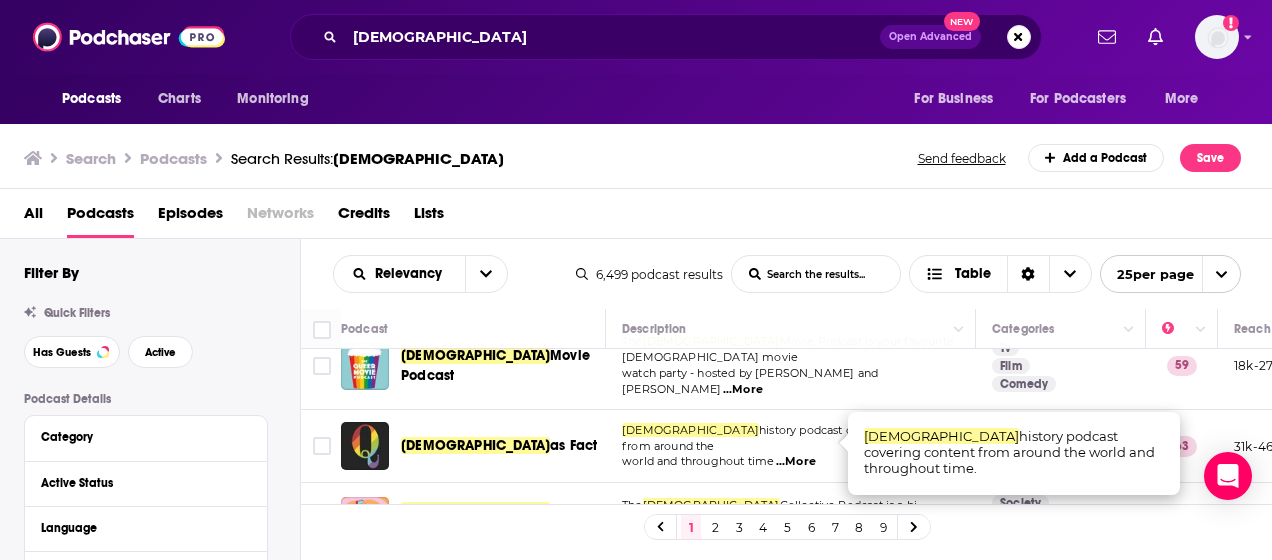 click on "...More" at bounding box center [796, 462] 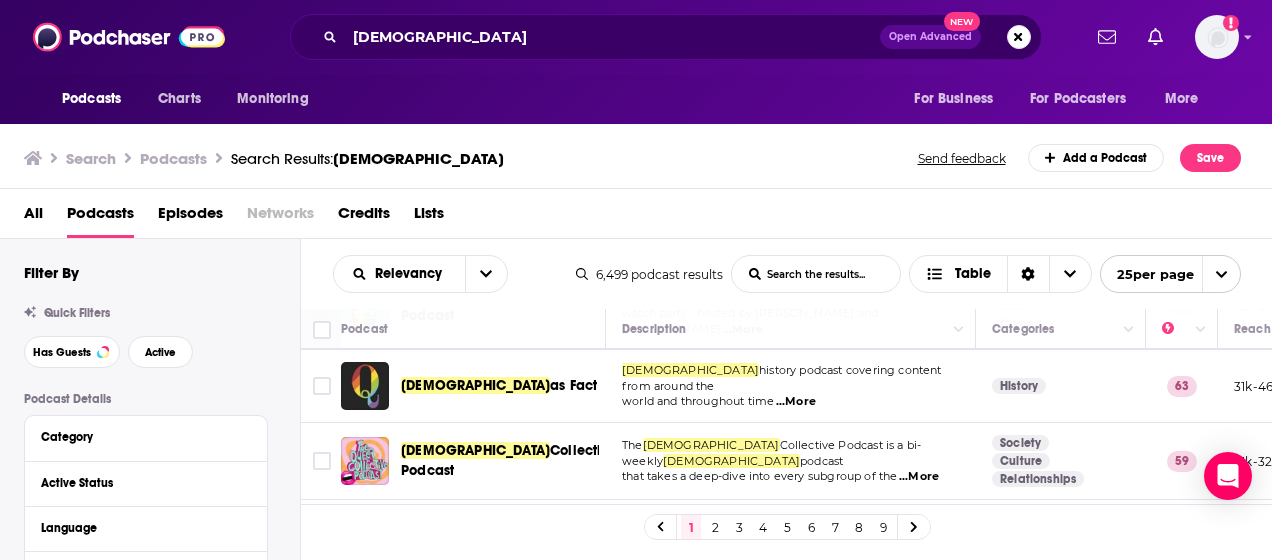 scroll, scrollTop: 200, scrollLeft: 0, axis: vertical 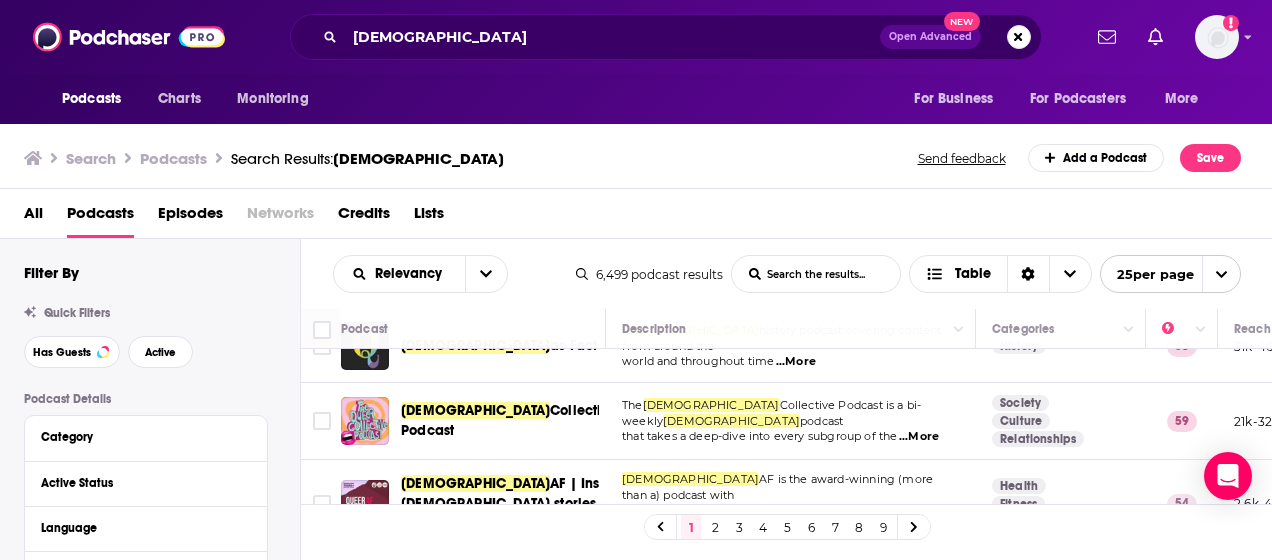 click on "...More" at bounding box center (919, 437) 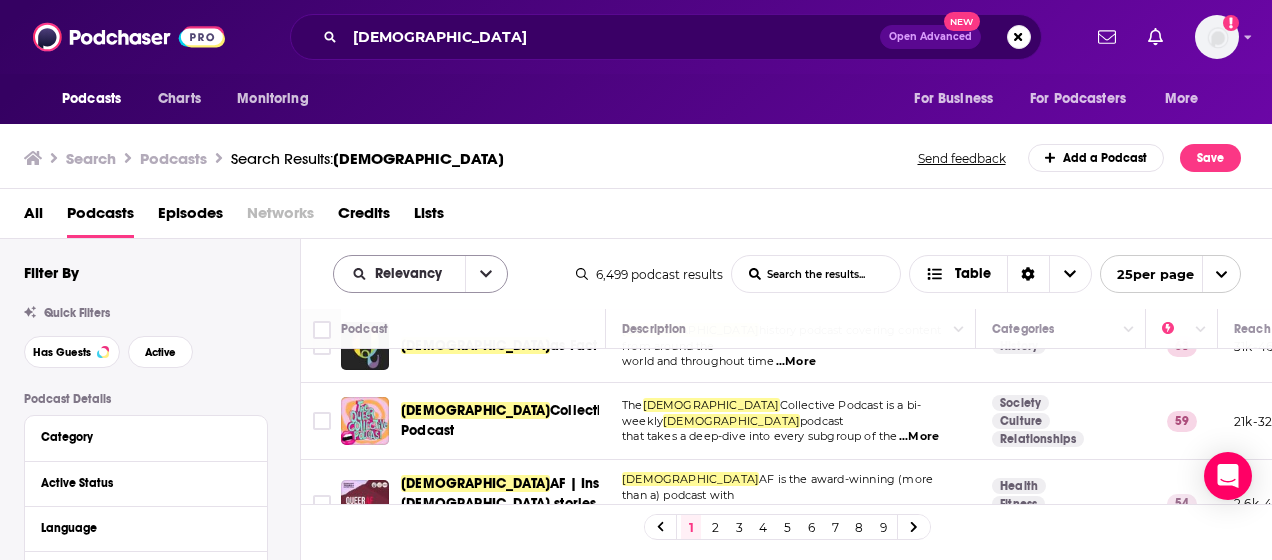 click on "Relevancy" at bounding box center [412, 274] 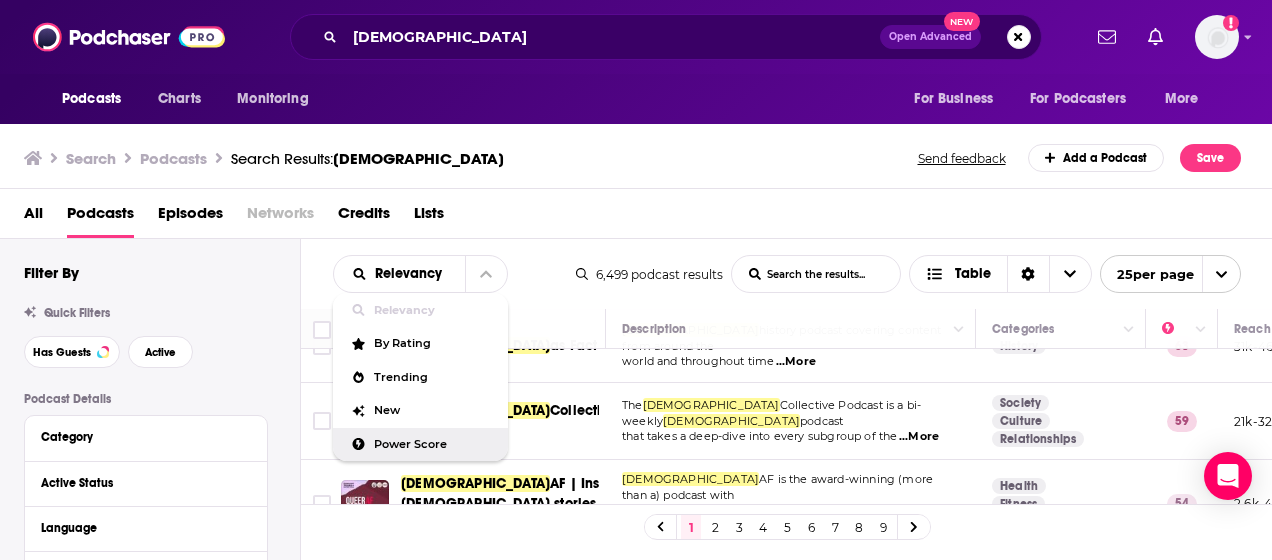 click on "Power Score" at bounding box center (420, 445) 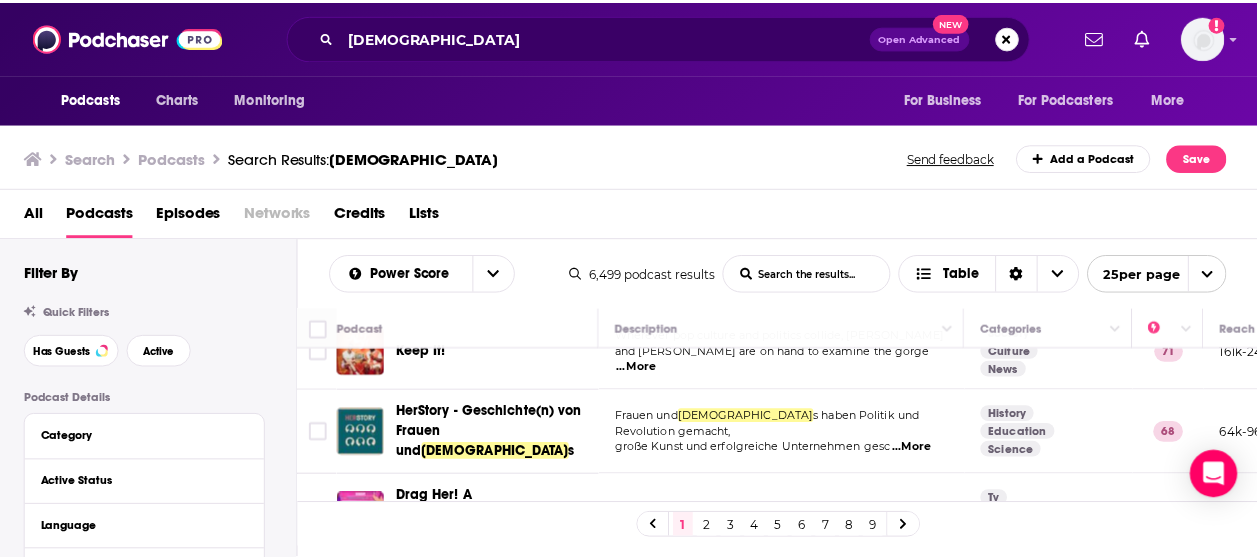 scroll, scrollTop: 0, scrollLeft: 0, axis: both 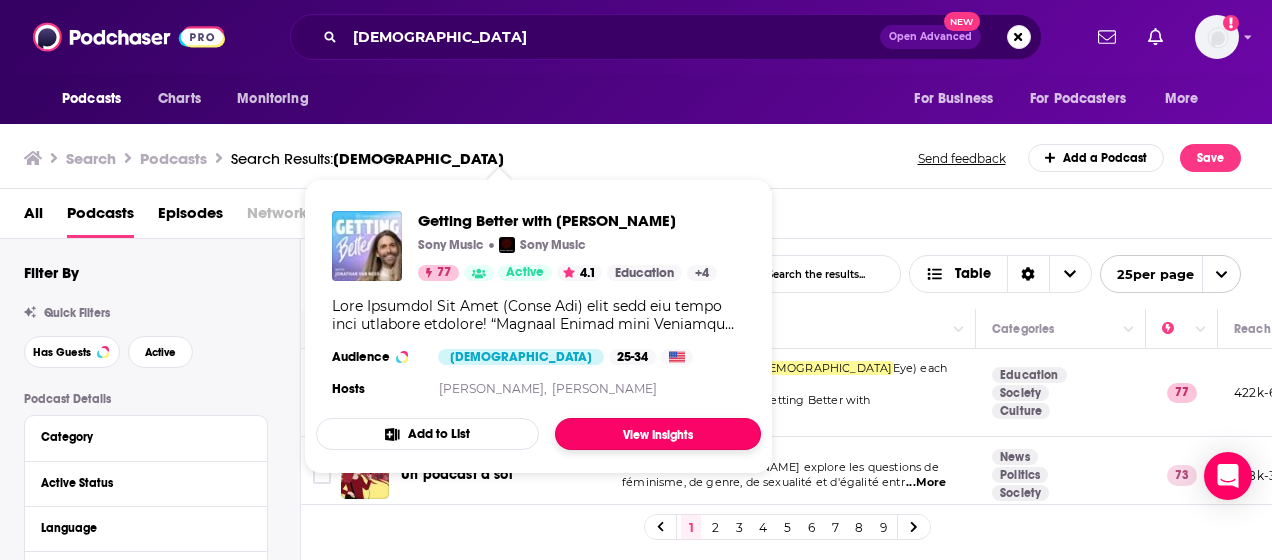 click on "View Insights" at bounding box center [658, 434] 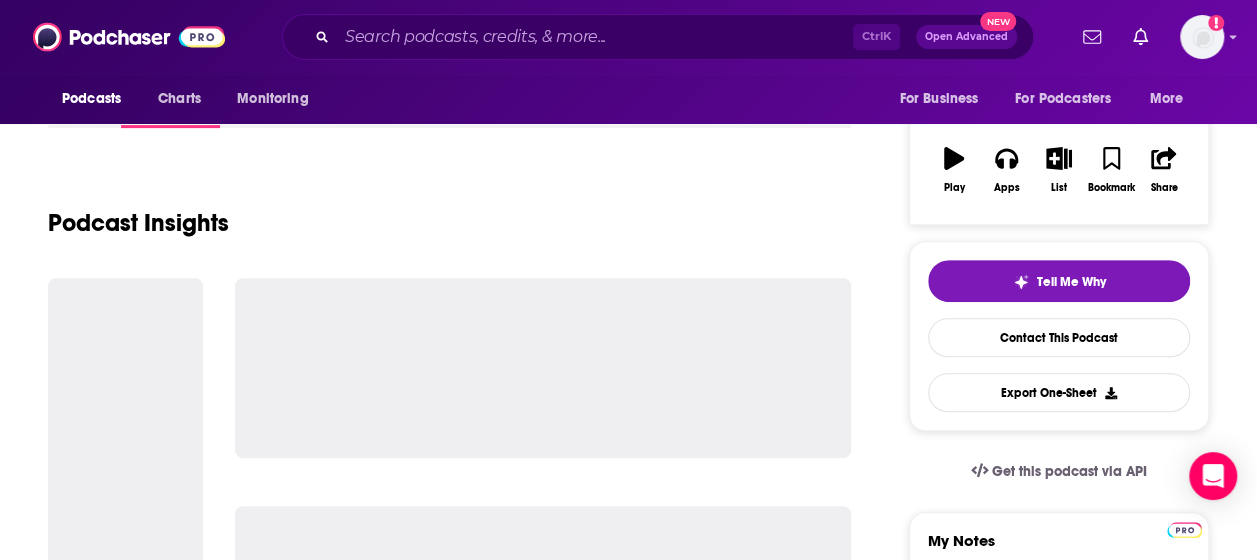 scroll, scrollTop: 300, scrollLeft: 0, axis: vertical 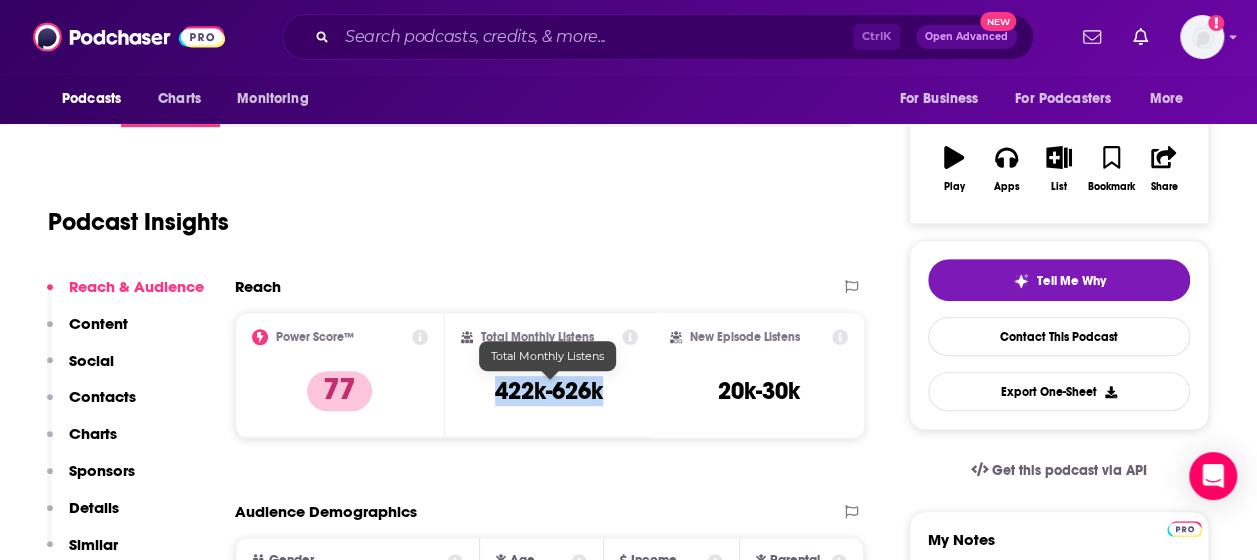 drag, startPoint x: 609, startPoint y: 394, endPoint x: 494, endPoint y: 387, distance: 115.212845 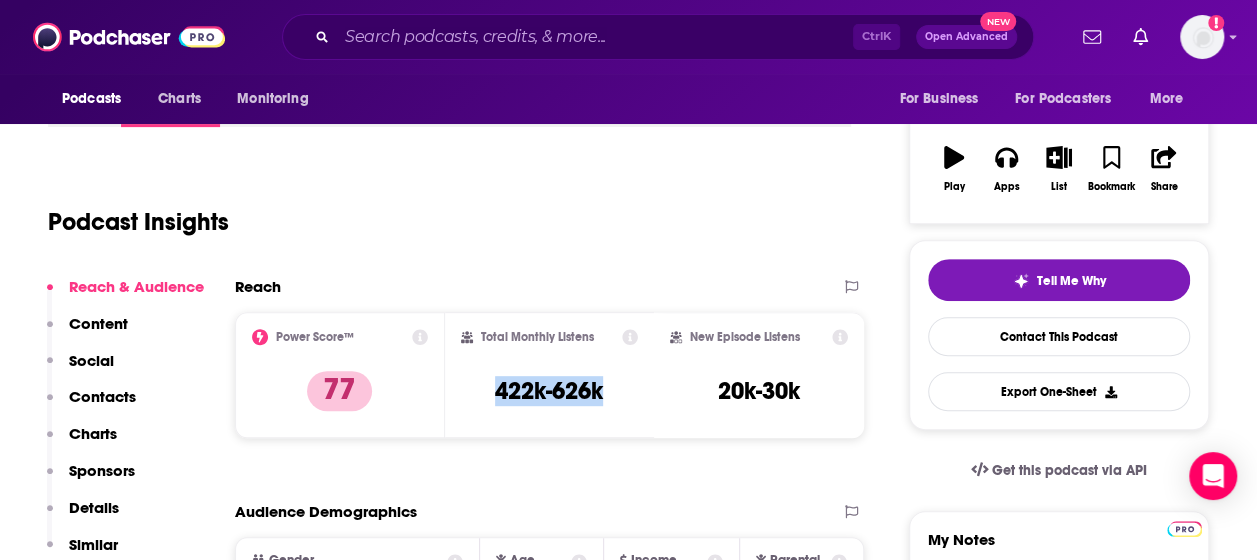 copy on "422k-626k" 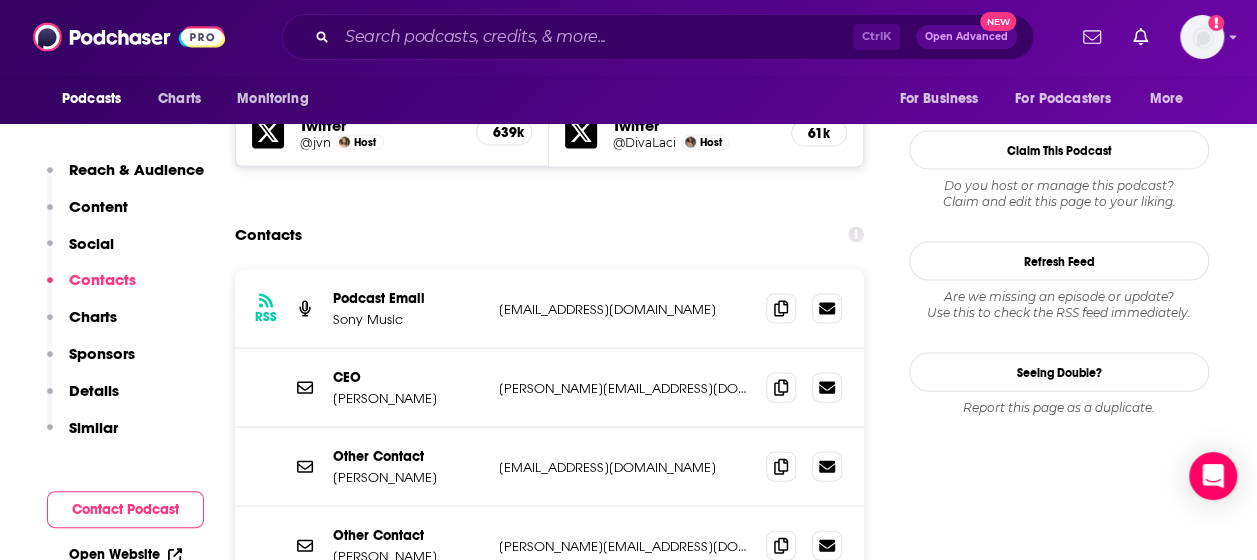 scroll, scrollTop: 1985, scrollLeft: 0, axis: vertical 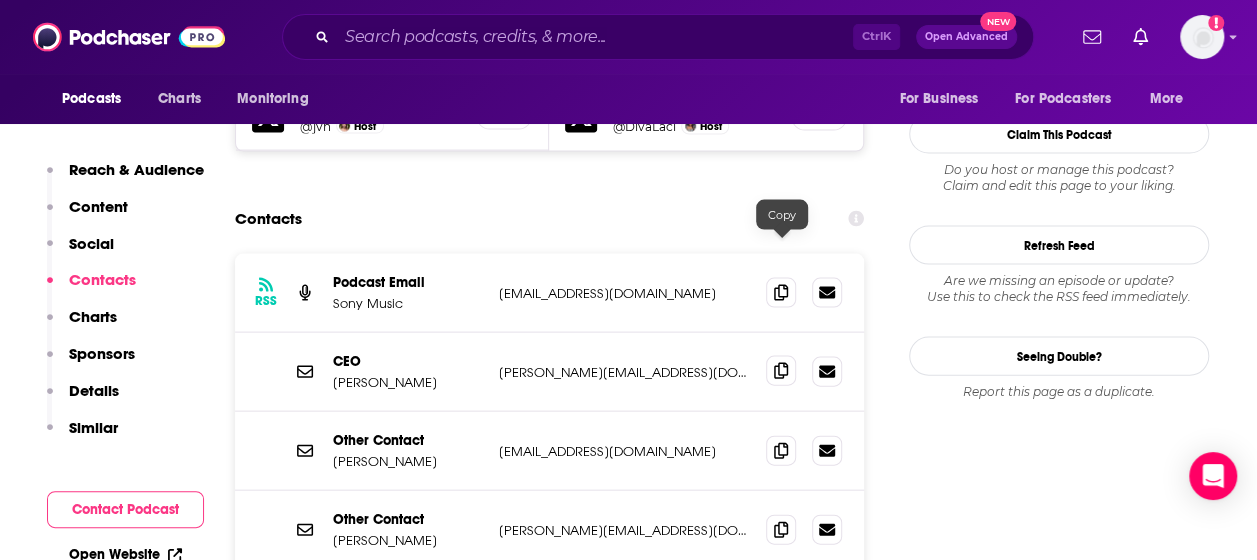 click at bounding box center (781, 371) 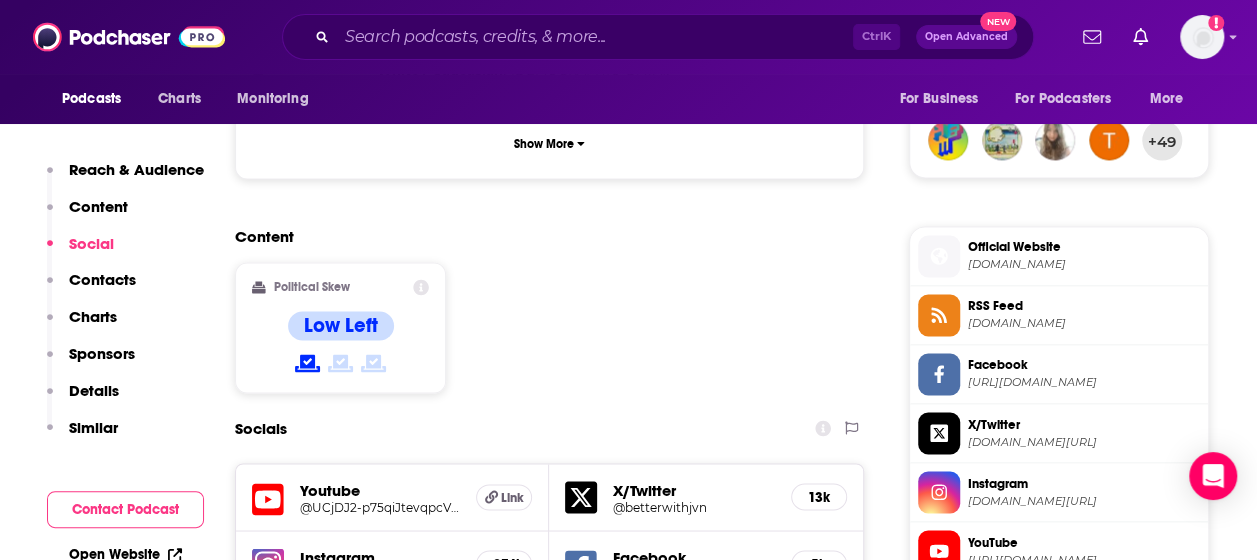 scroll, scrollTop: 1385, scrollLeft: 0, axis: vertical 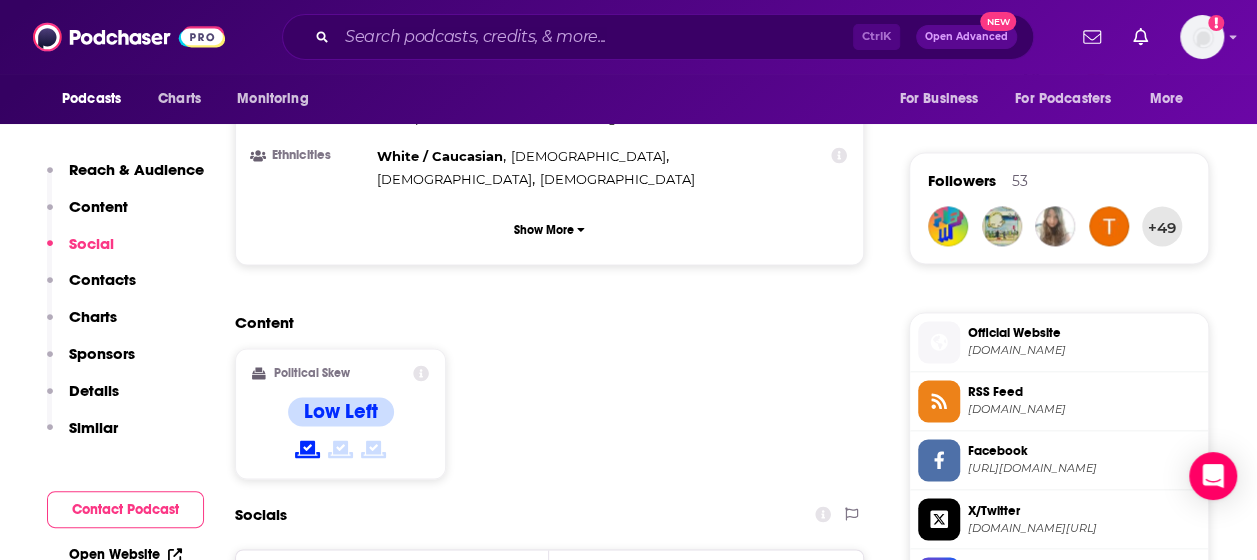 click on "Official Website" at bounding box center [1084, 333] 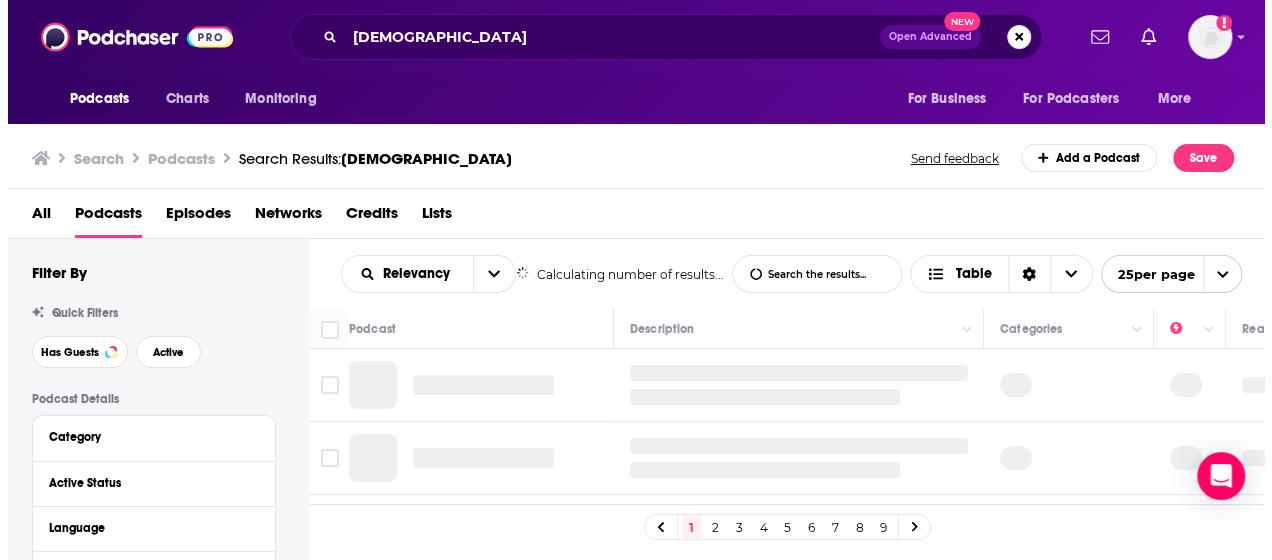 scroll, scrollTop: 0, scrollLeft: 0, axis: both 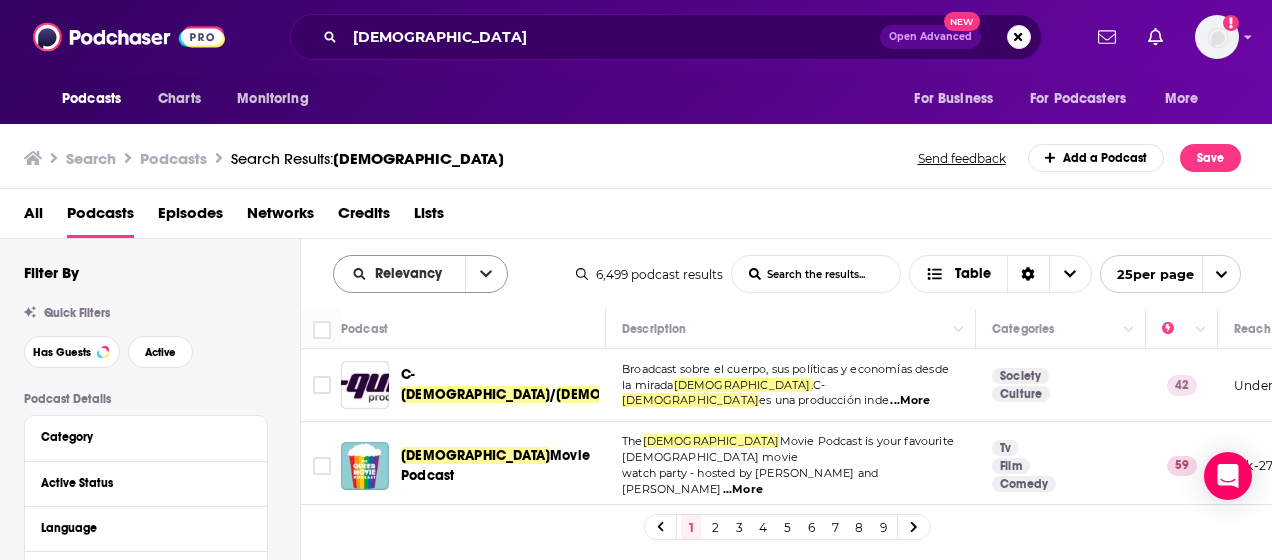 click at bounding box center [486, 274] 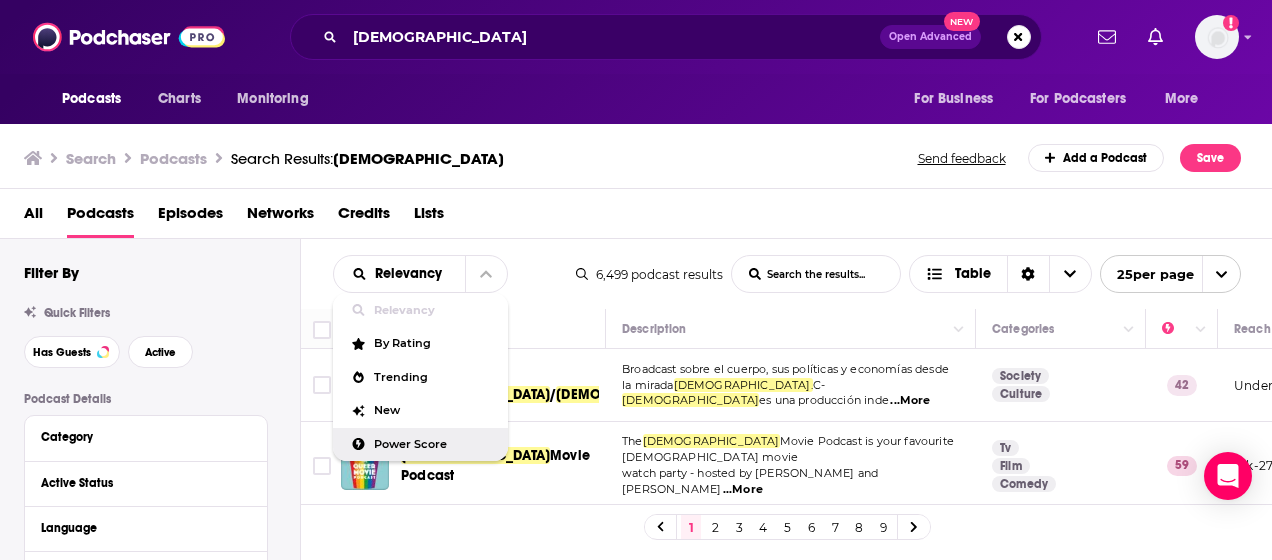 click on "Power Score" at bounding box center (420, 445) 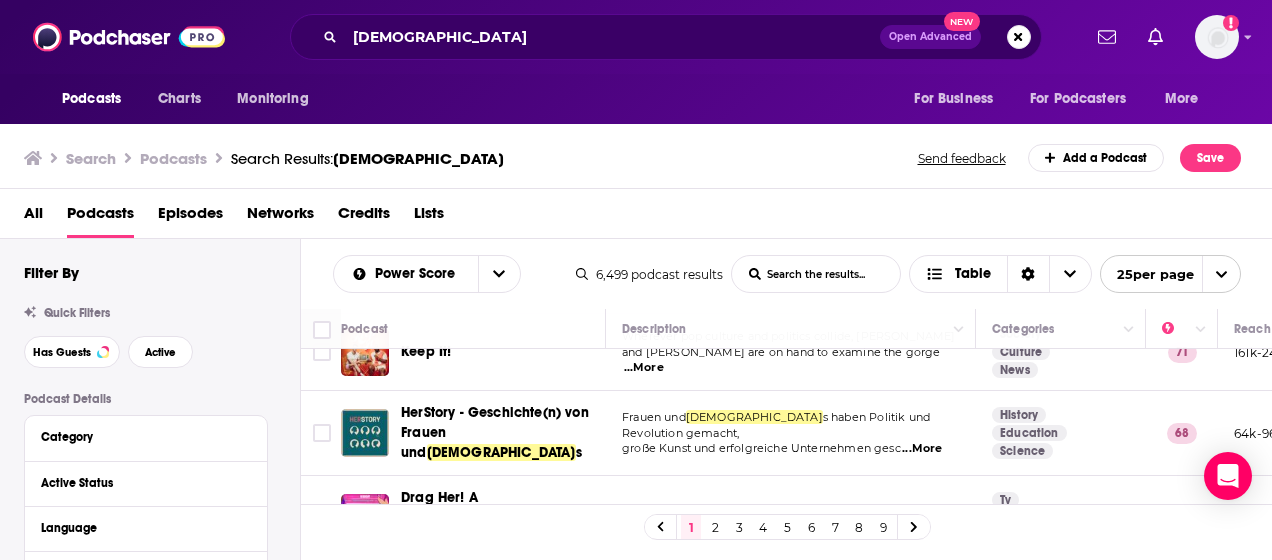 scroll, scrollTop: 300, scrollLeft: 0, axis: vertical 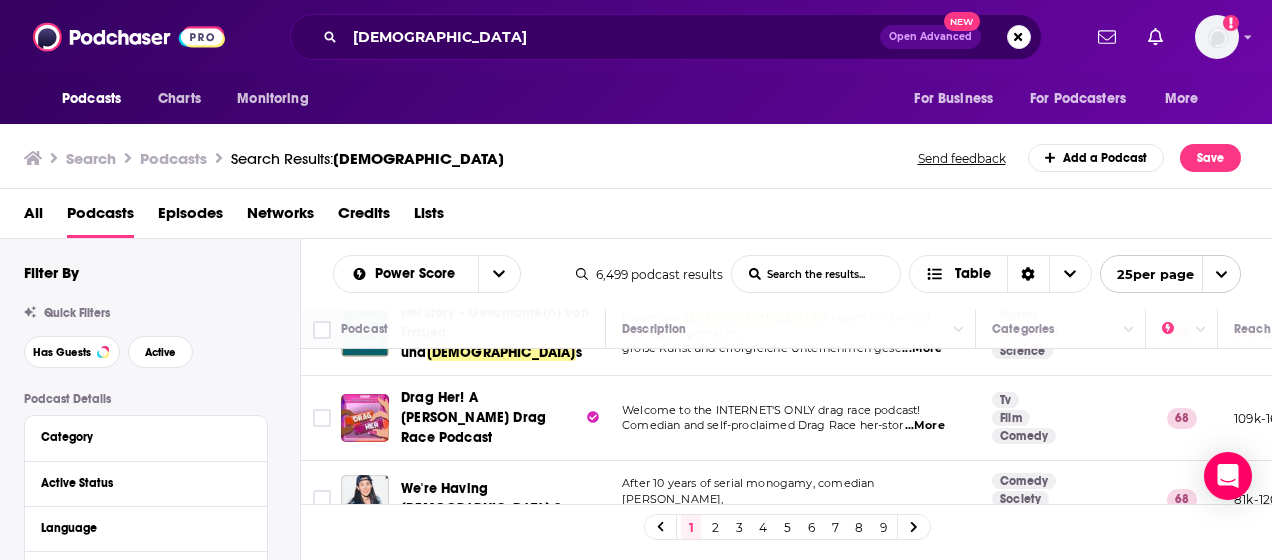 click on "...More" at bounding box center (925, 426) 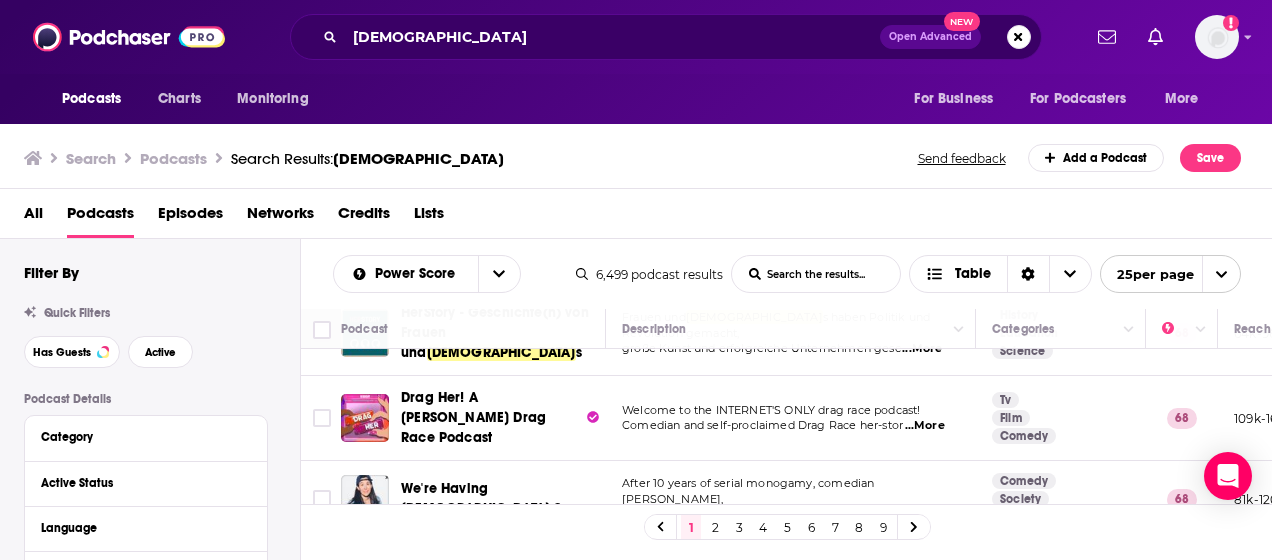 click on "Search Podcasts Search Results:   [DEMOGRAPHIC_DATA] Send feedback Add a Podcast Save" at bounding box center (636, 154) 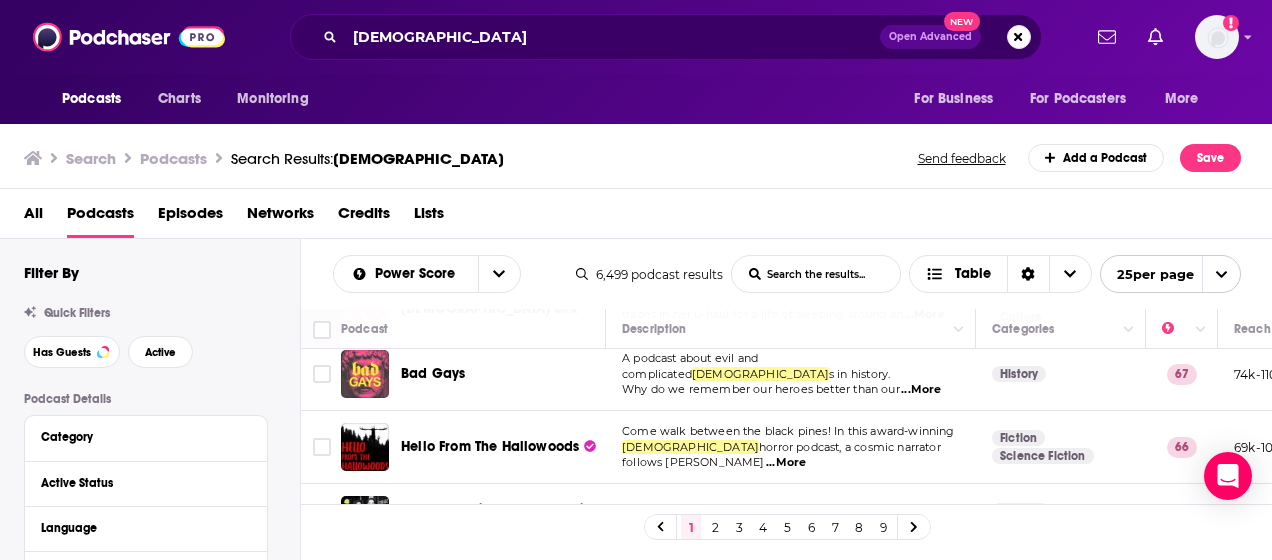 scroll, scrollTop: 600, scrollLeft: 0, axis: vertical 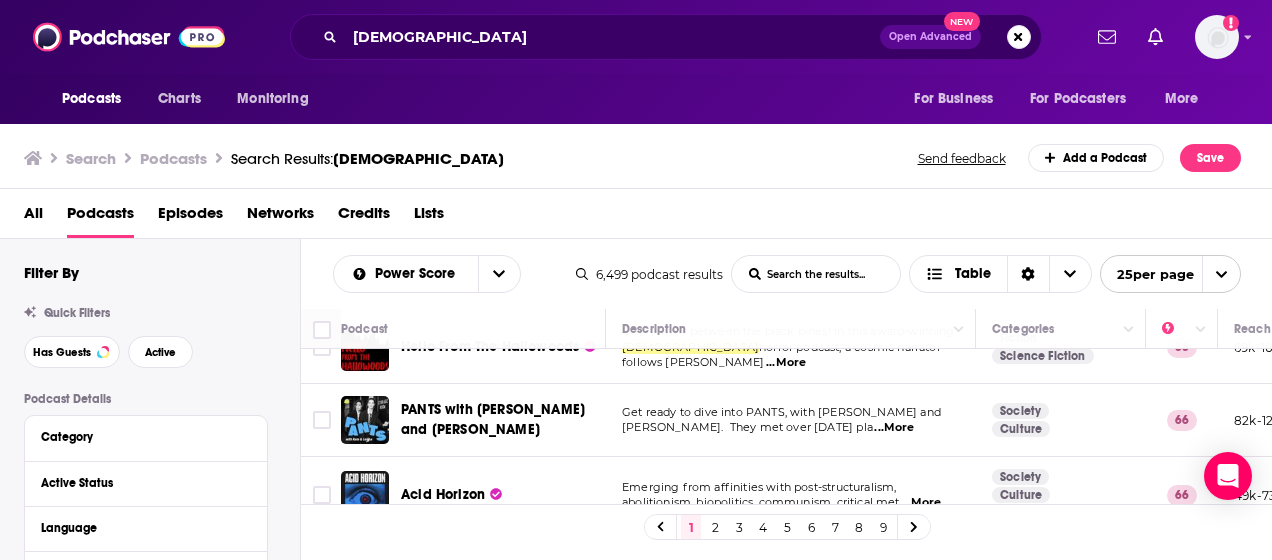 click on "...More" at bounding box center (894, 428) 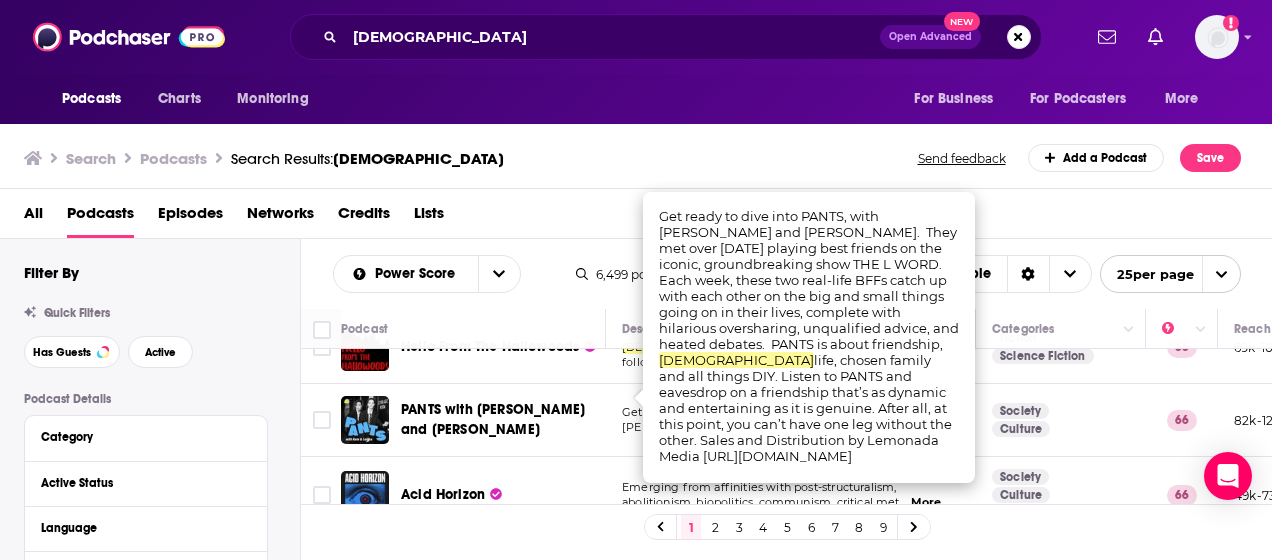 click on "All Podcasts Episodes Networks Credits Lists" at bounding box center [640, 217] 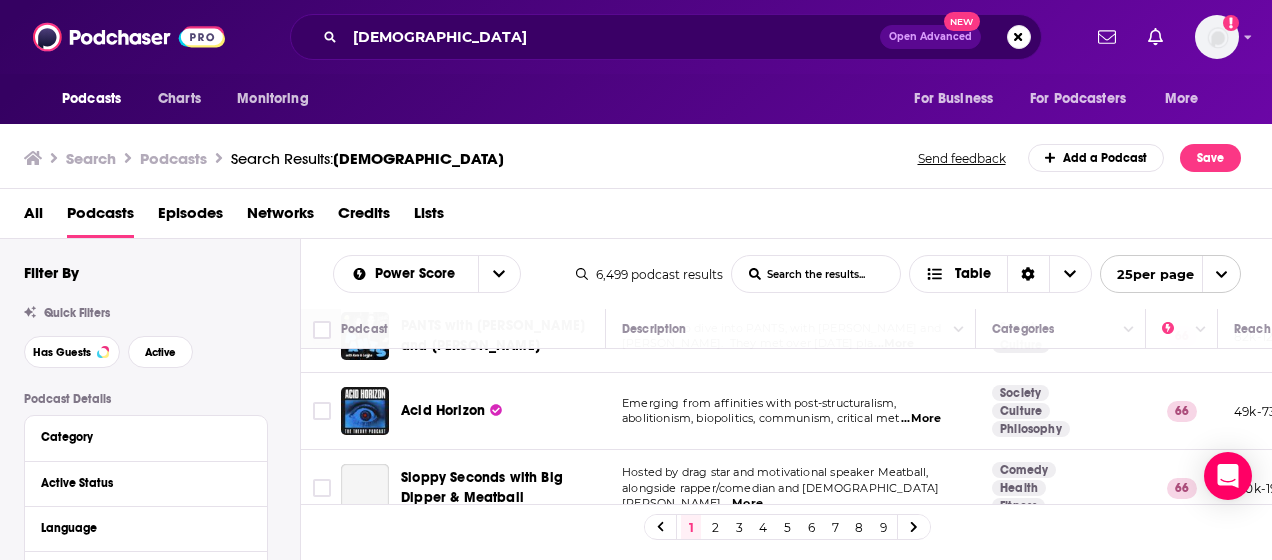 scroll, scrollTop: 800, scrollLeft: 0, axis: vertical 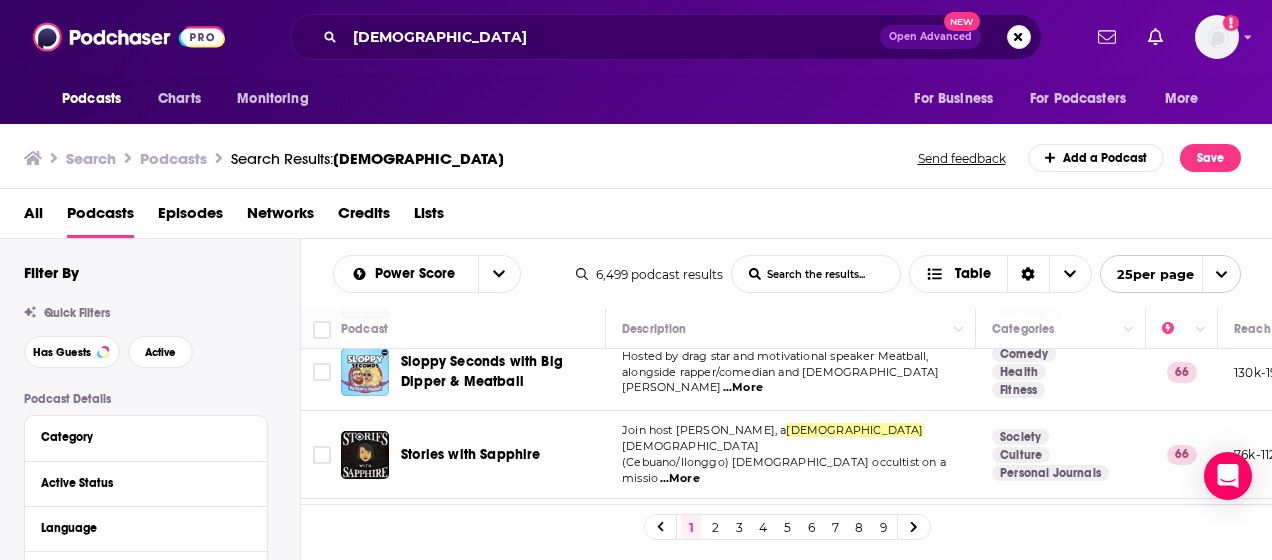 click on "...More" at bounding box center [680, 479] 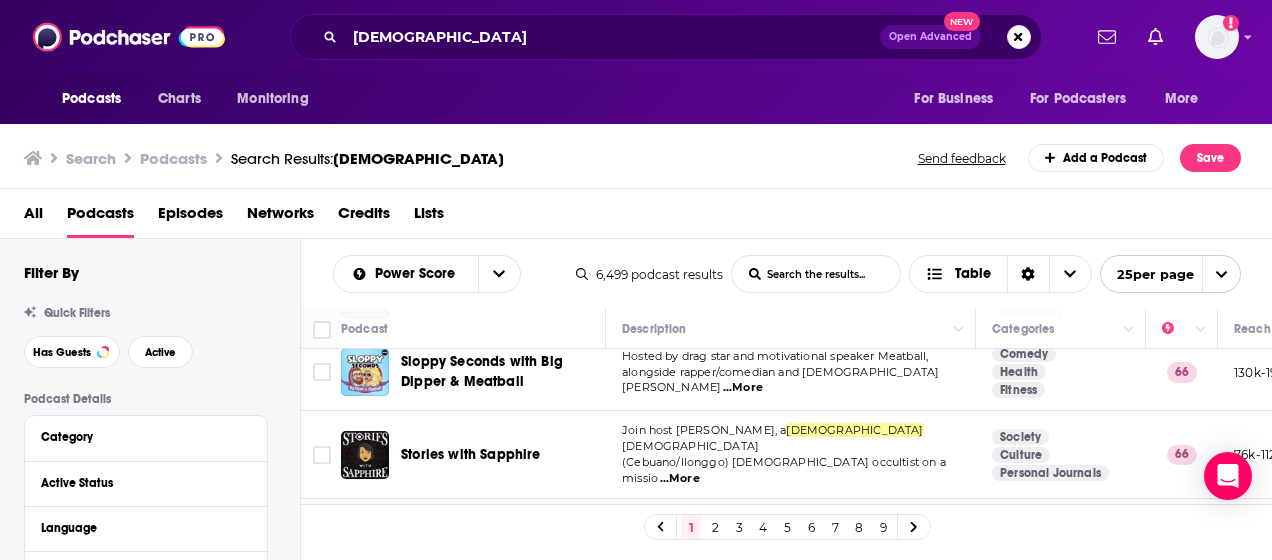 click on "All Podcasts Episodes Networks Credits Lists" at bounding box center (636, 214) 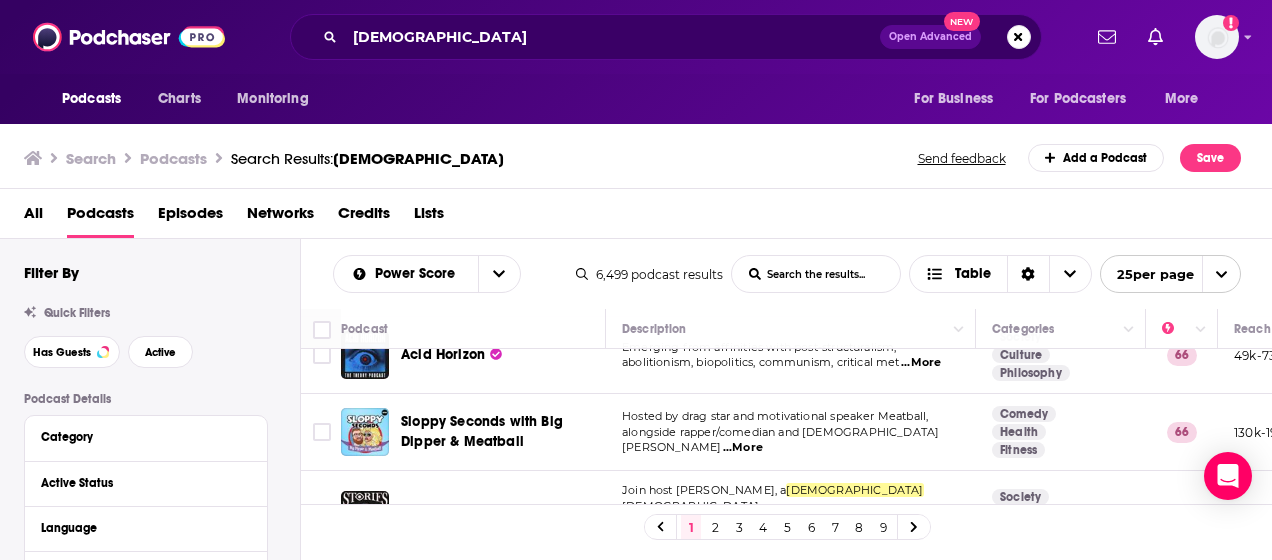 scroll, scrollTop: 700, scrollLeft: 0, axis: vertical 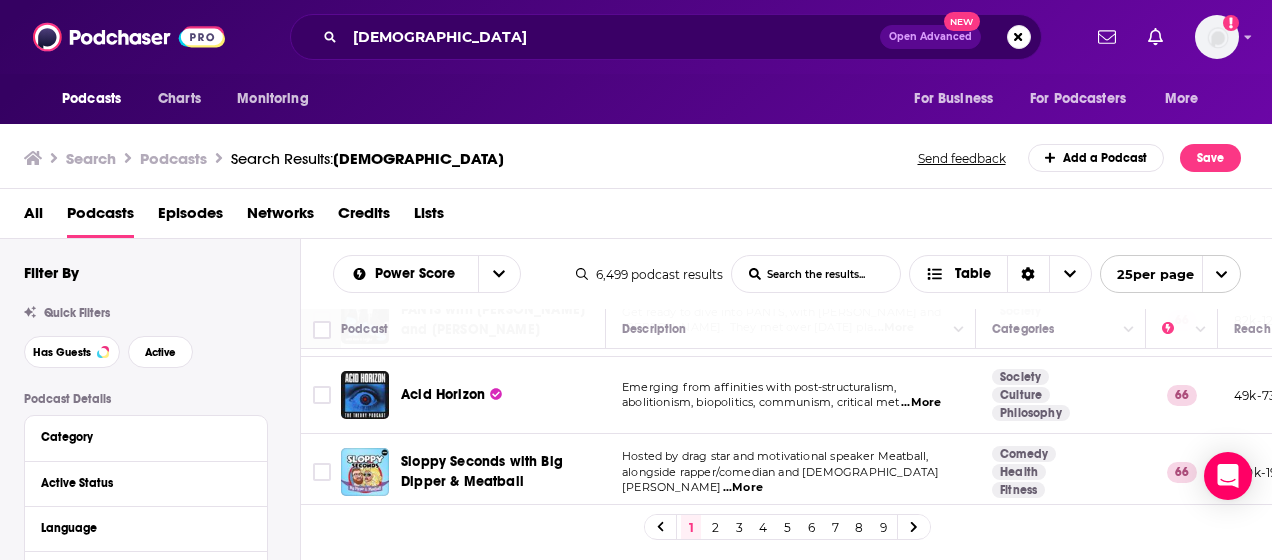 click on "...More" at bounding box center (743, 488) 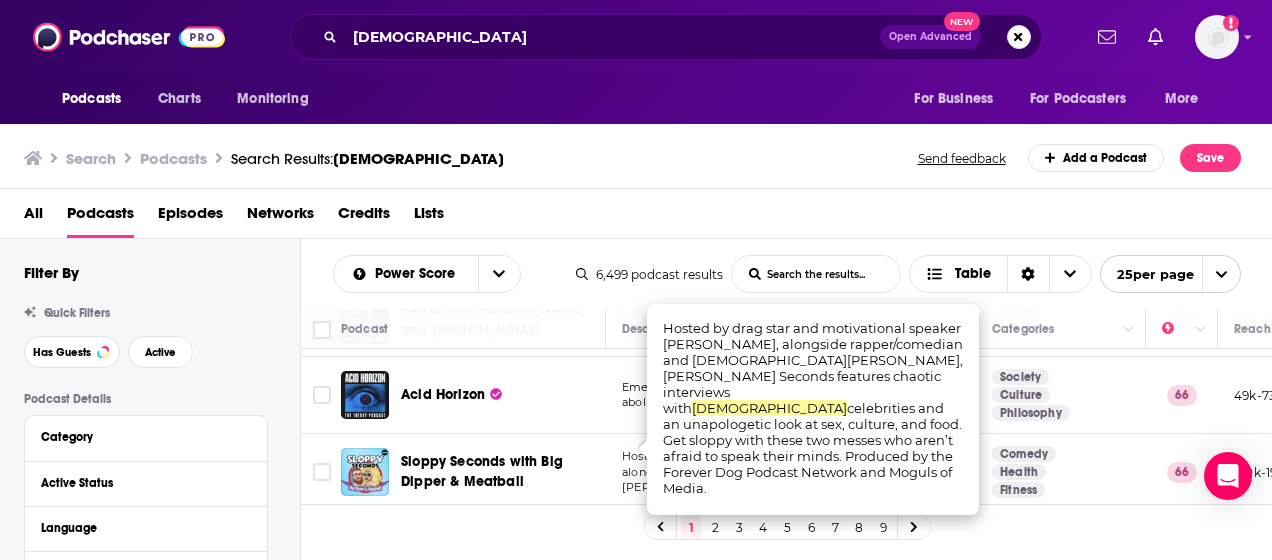 click on "All Podcasts Episodes Networks Credits Lists" at bounding box center [640, 217] 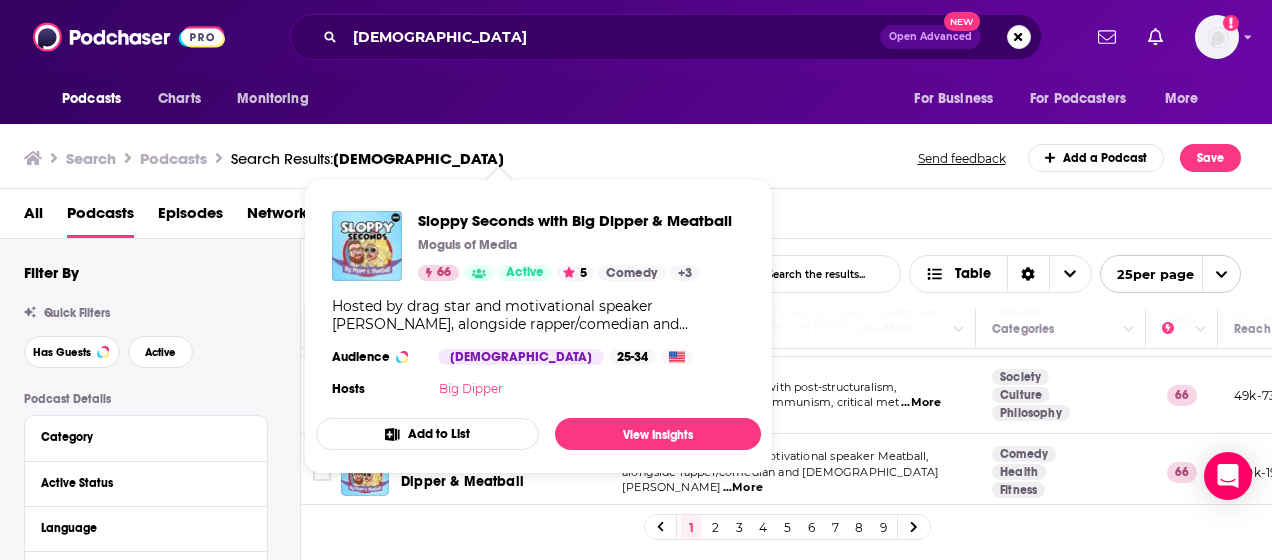 drag, startPoint x: 531, startPoint y: 434, endPoint x: 503, endPoint y: 387, distance: 54.708317 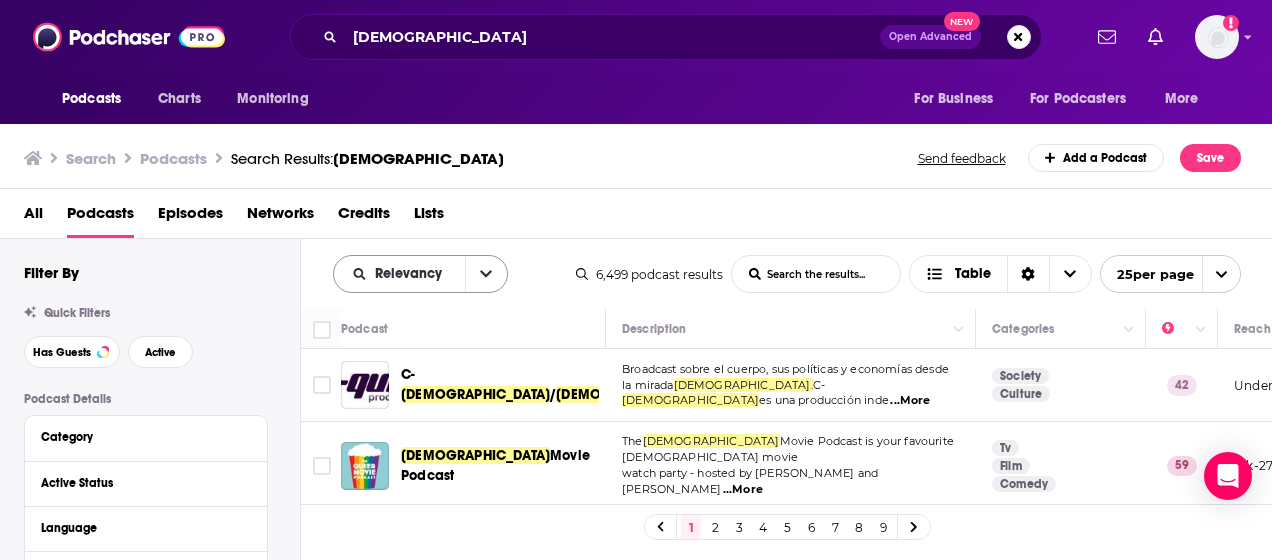 click 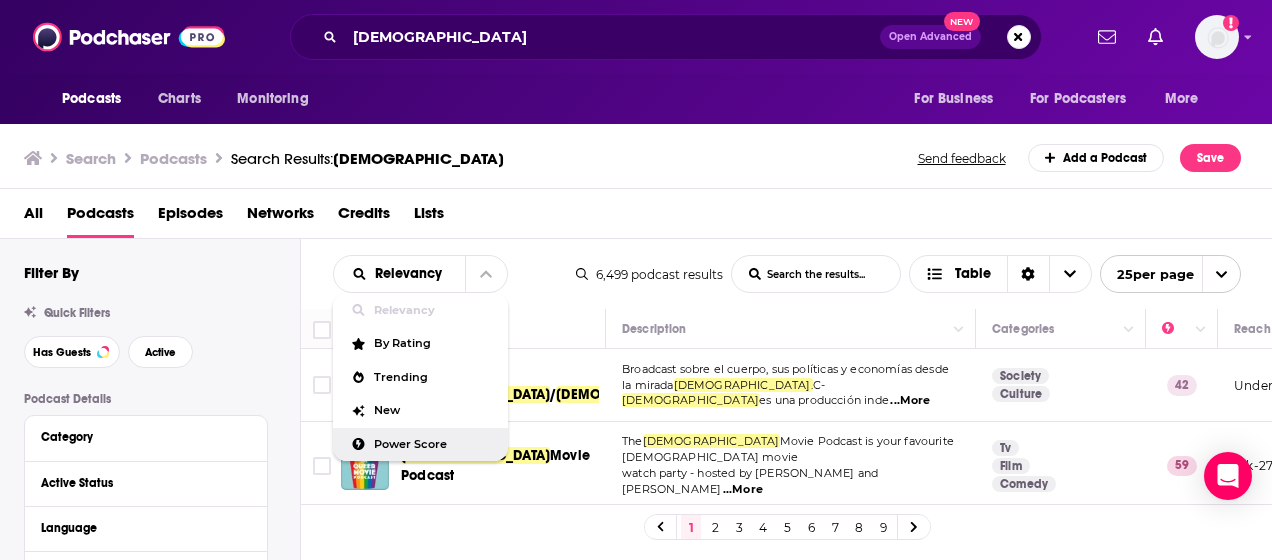 click on "Power Score" at bounding box center [433, 444] 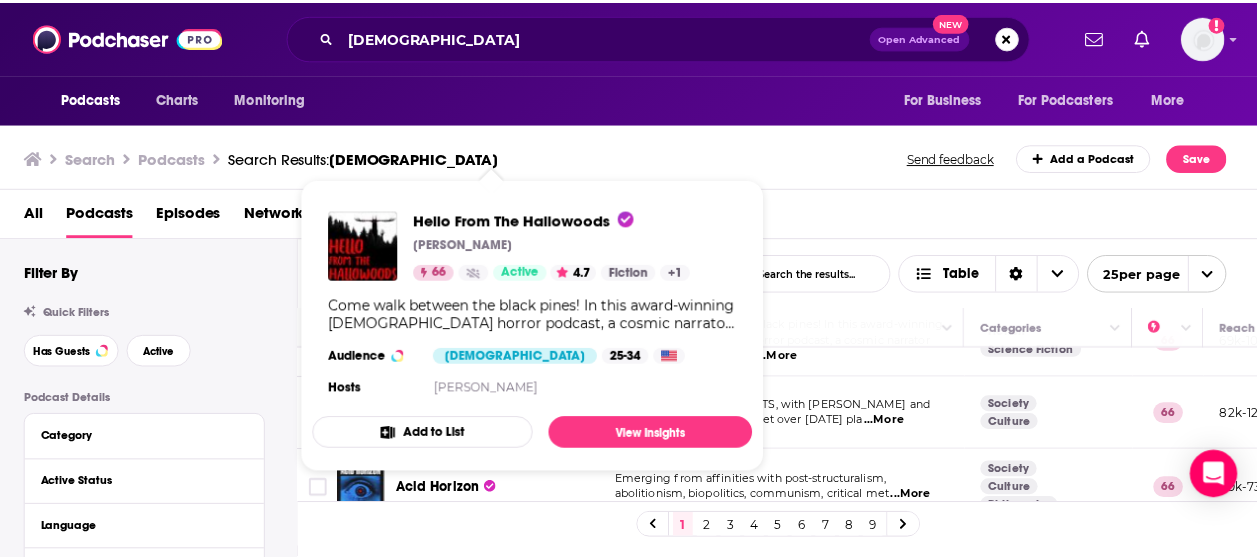 scroll, scrollTop: 700, scrollLeft: 0, axis: vertical 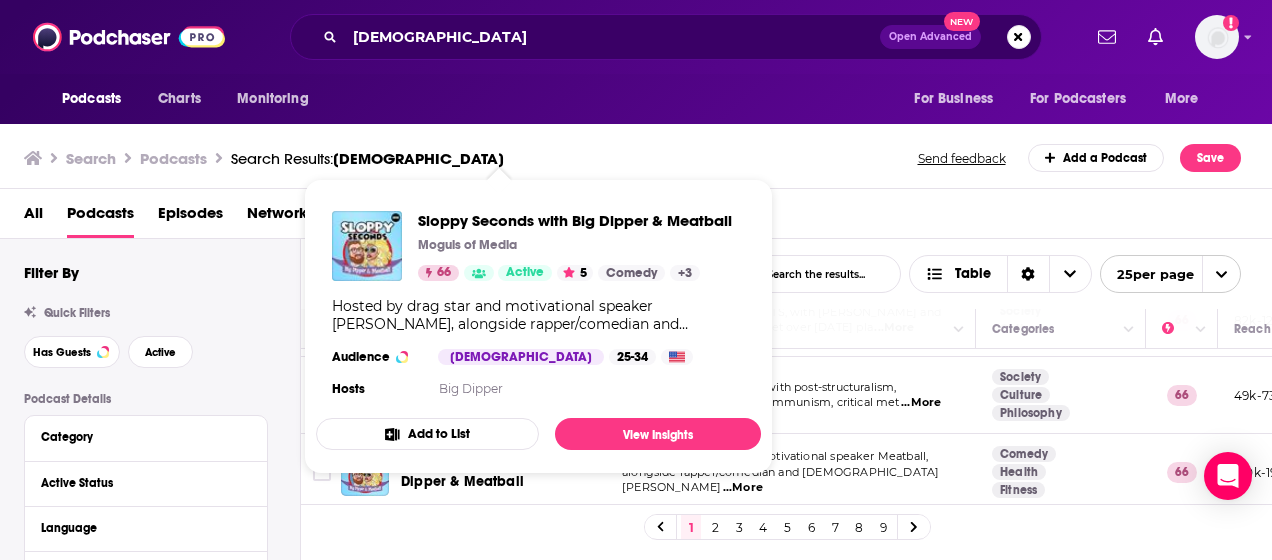 drag, startPoint x: 519, startPoint y: 432, endPoint x: 472, endPoint y: 99, distance: 336.30048 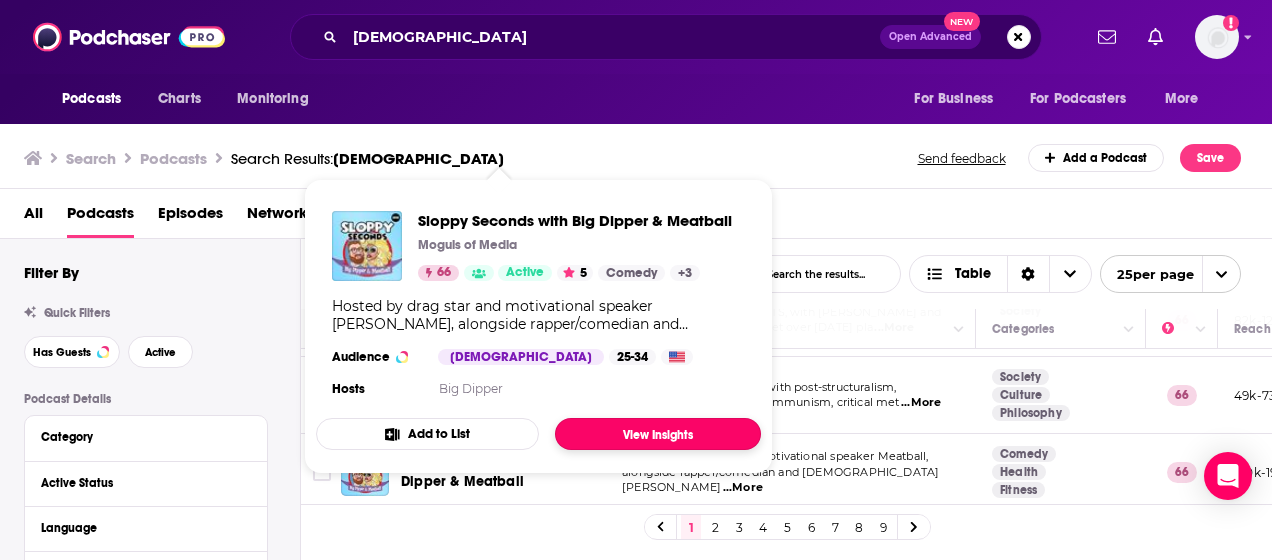 click on "View Insights" at bounding box center (658, 434) 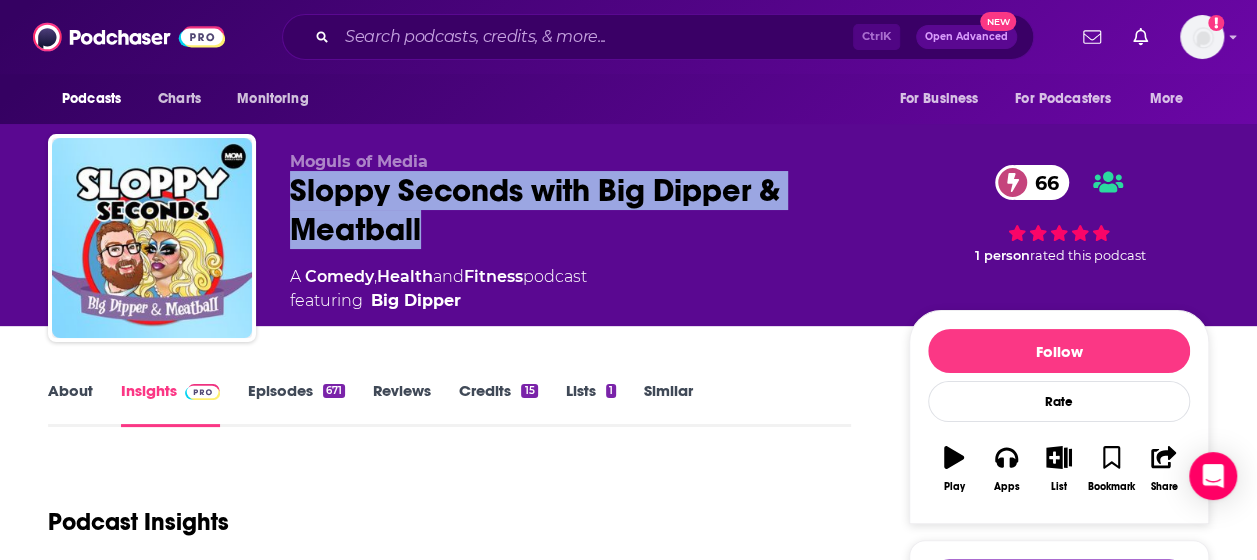 drag, startPoint x: 416, startPoint y: 232, endPoint x: 296, endPoint y: 181, distance: 130.38788 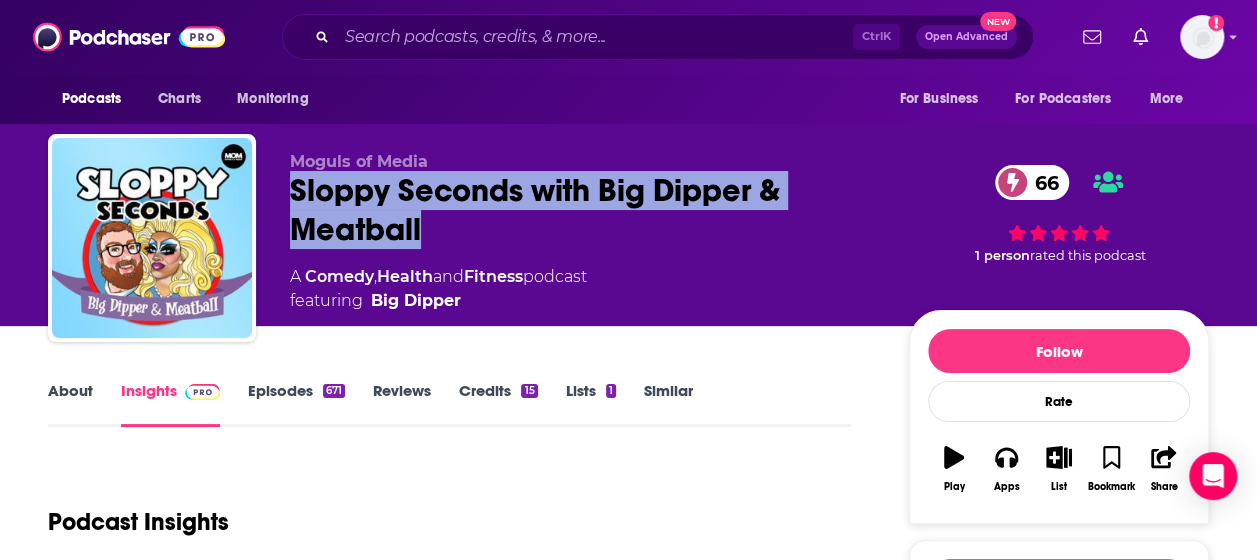 click on "Sloppy Seconds with Big Dipper & Meatball 66" at bounding box center [583, 210] 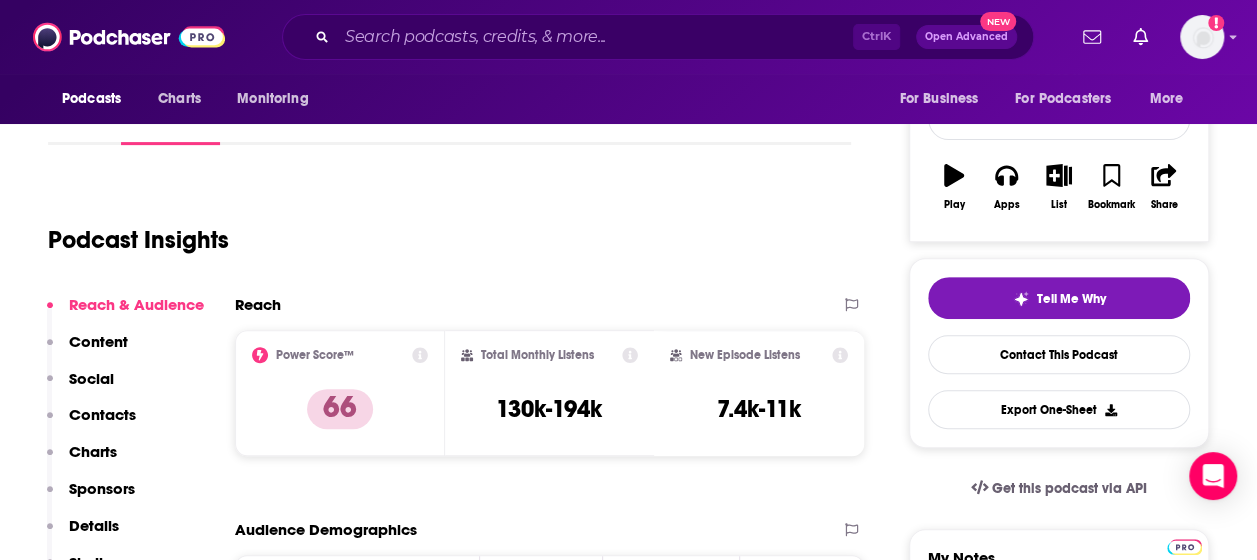 scroll, scrollTop: 300, scrollLeft: 0, axis: vertical 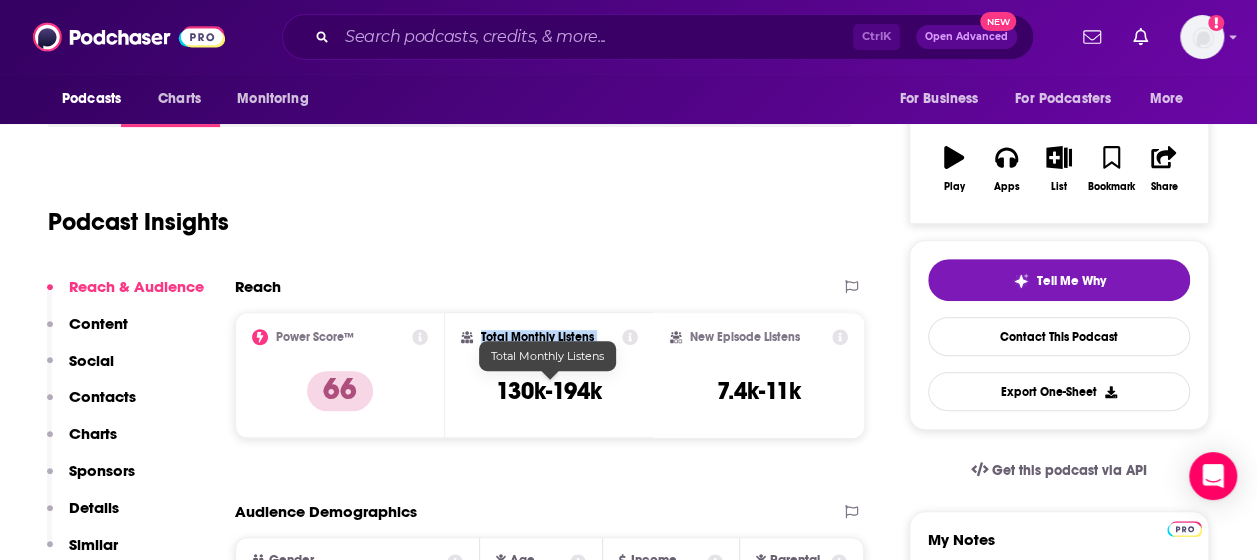 drag, startPoint x: 626, startPoint y: 382, endPoint x: 452, endPoint y: 384, distance: 174.01149 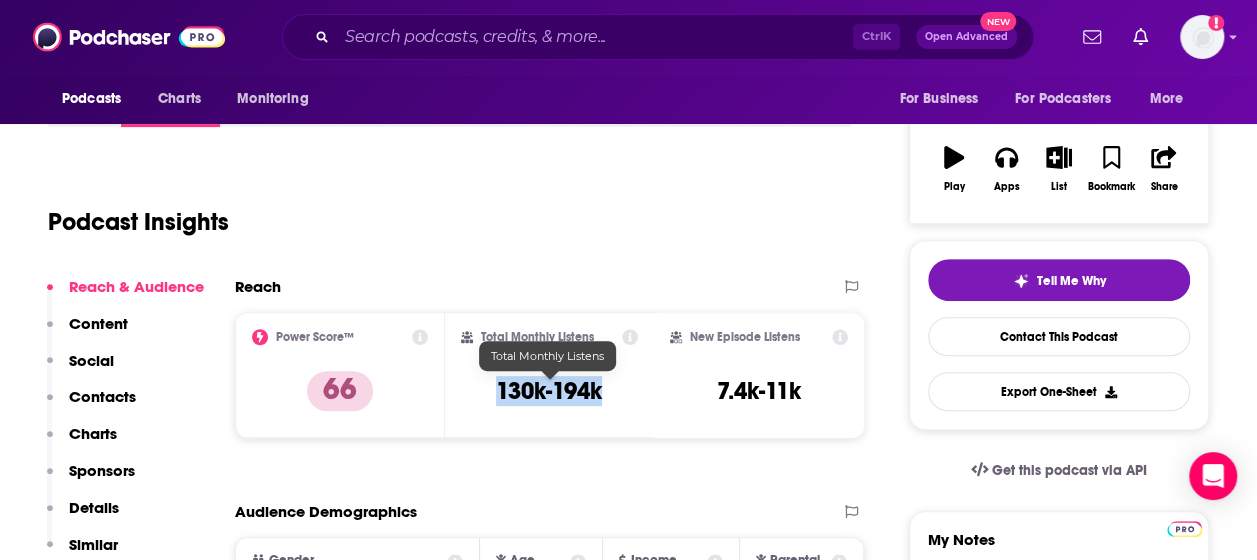 drag, startPoint x: 488, startPoint y: 384, endPoint x: 608, endPoint y: 385, distance: 120.004166 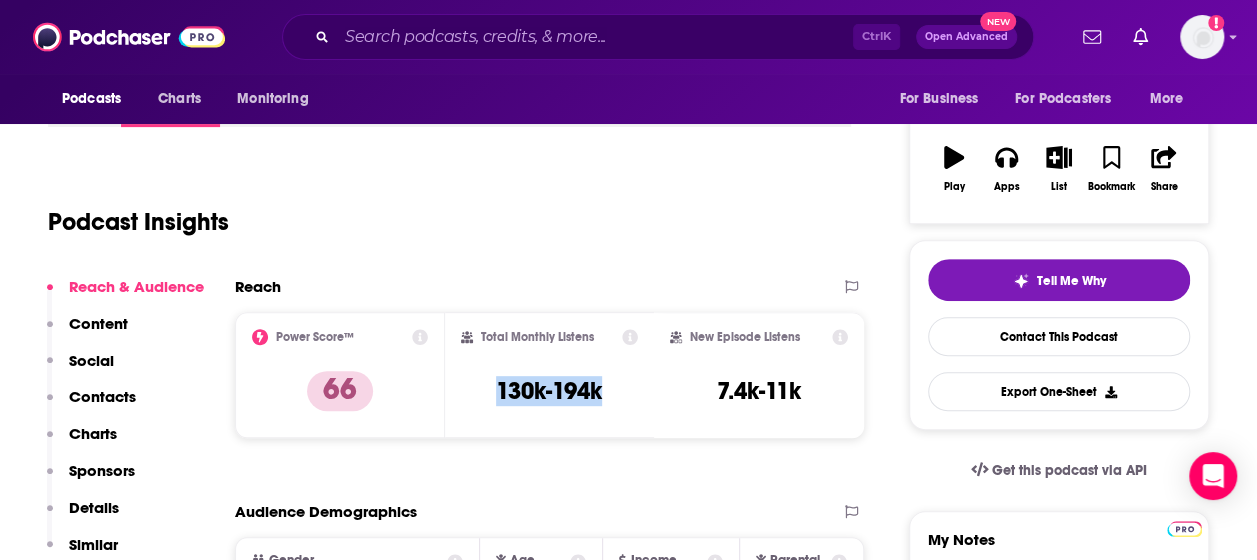 copy on "130k-194k" 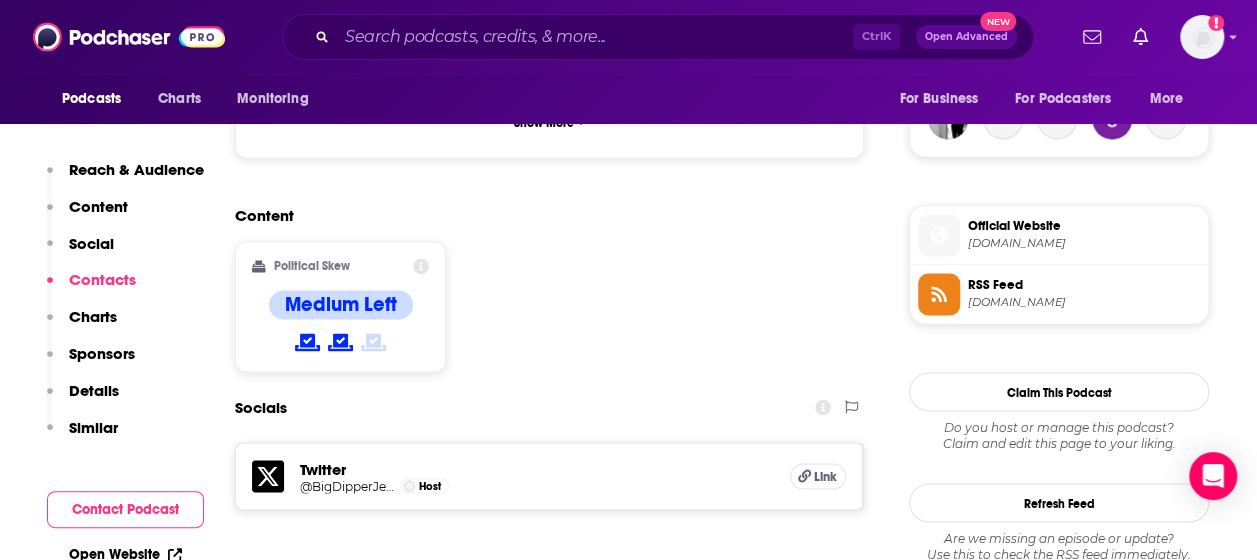scroll, scrollTop: 1650, scrollLeft: 0, axis: vertical 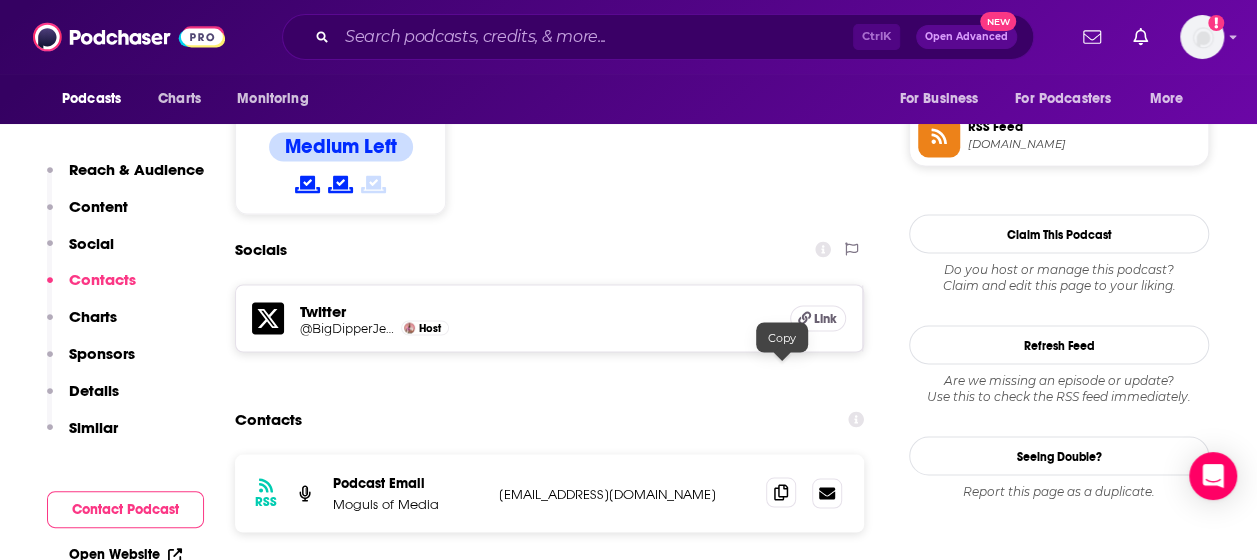 click at bounding box center [781, 492] 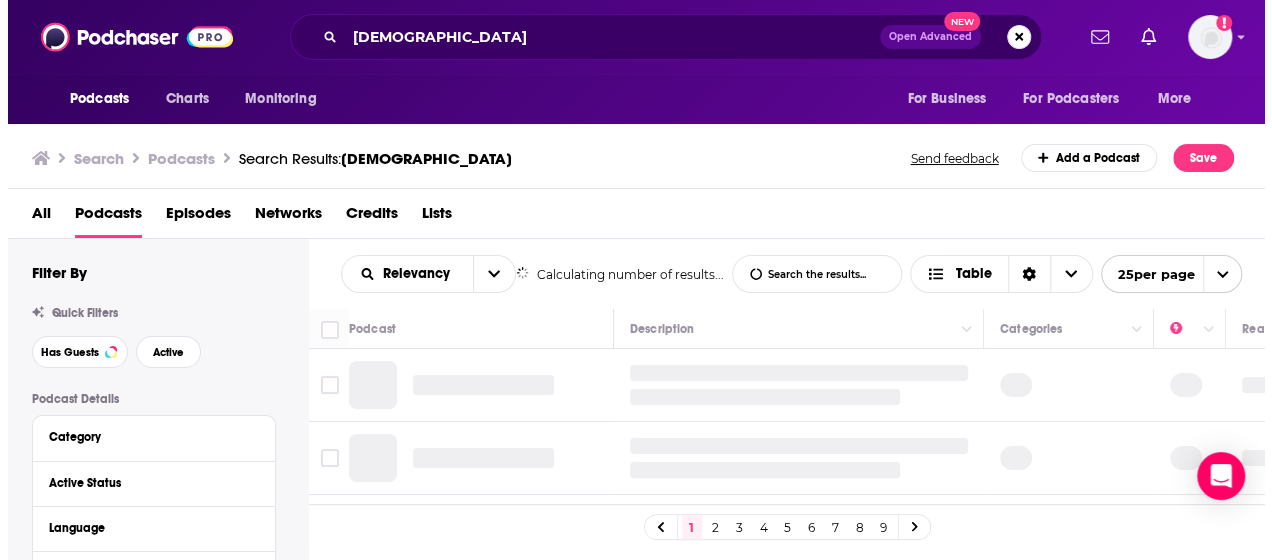 scroll, scrollTop: 0, scrollLeft: 0, axis: both 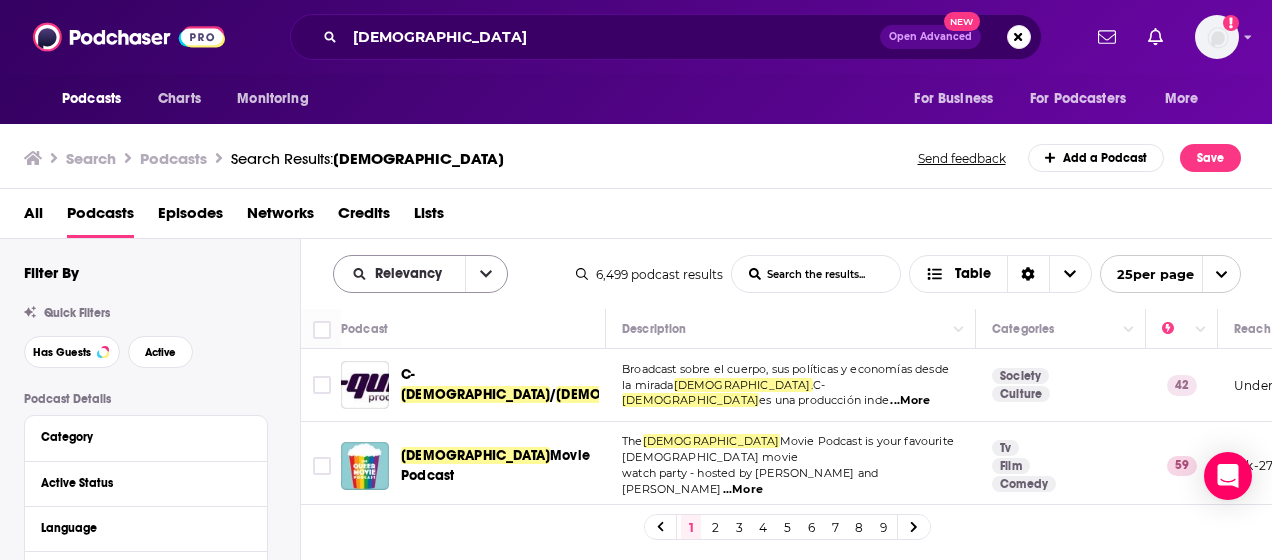 click 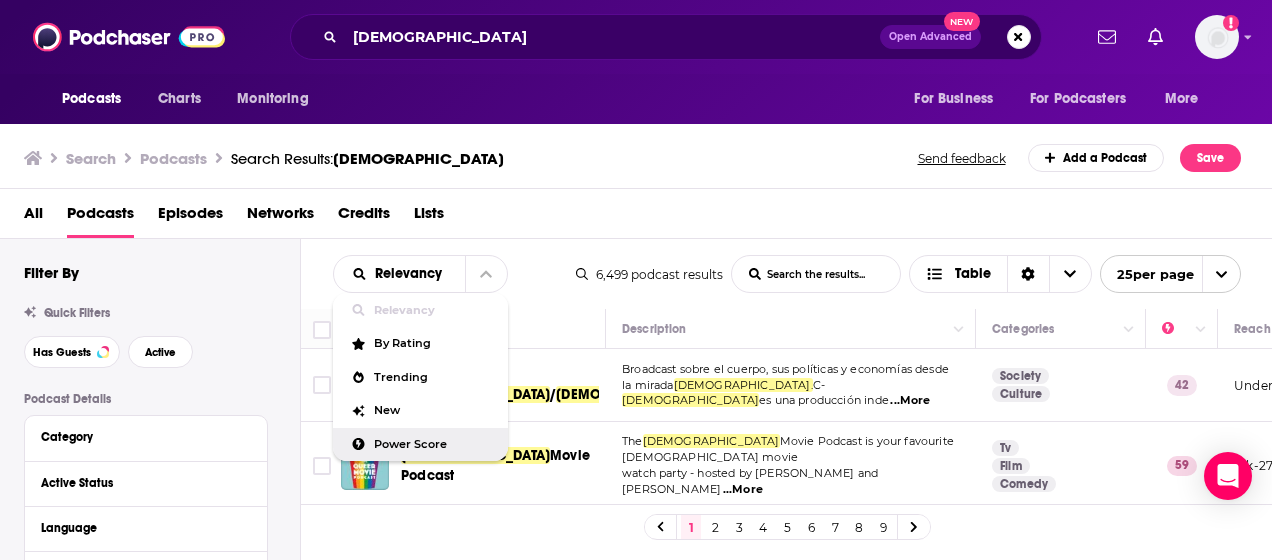 click on "Power Score" at bounding box center (433, 444) 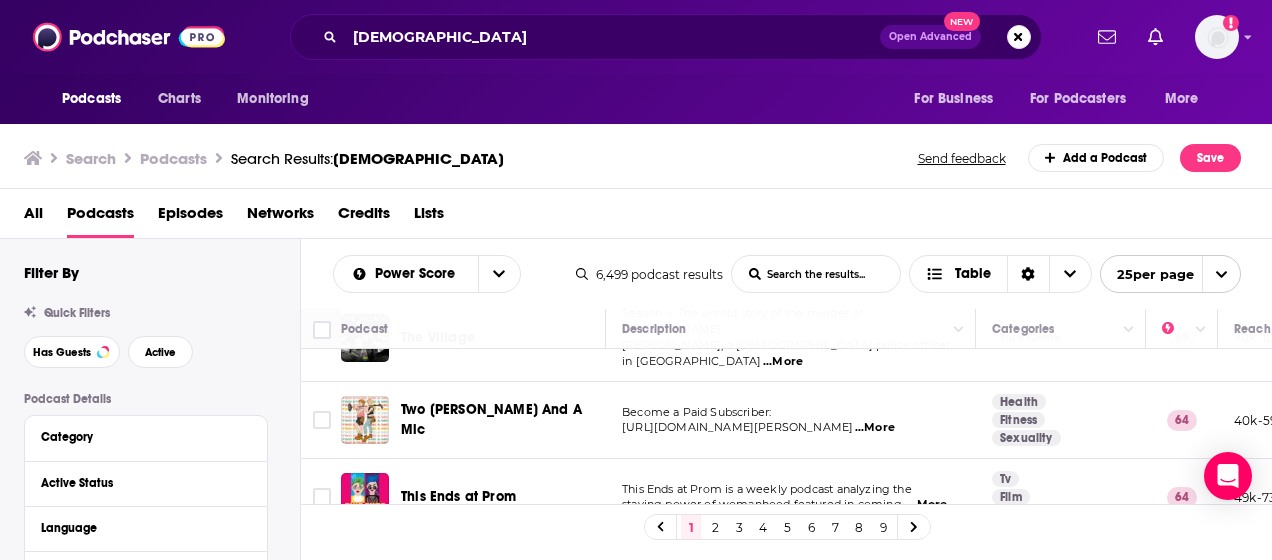 scroll, scrollTop: 1200, scrollLeft: 0, axis: vertical 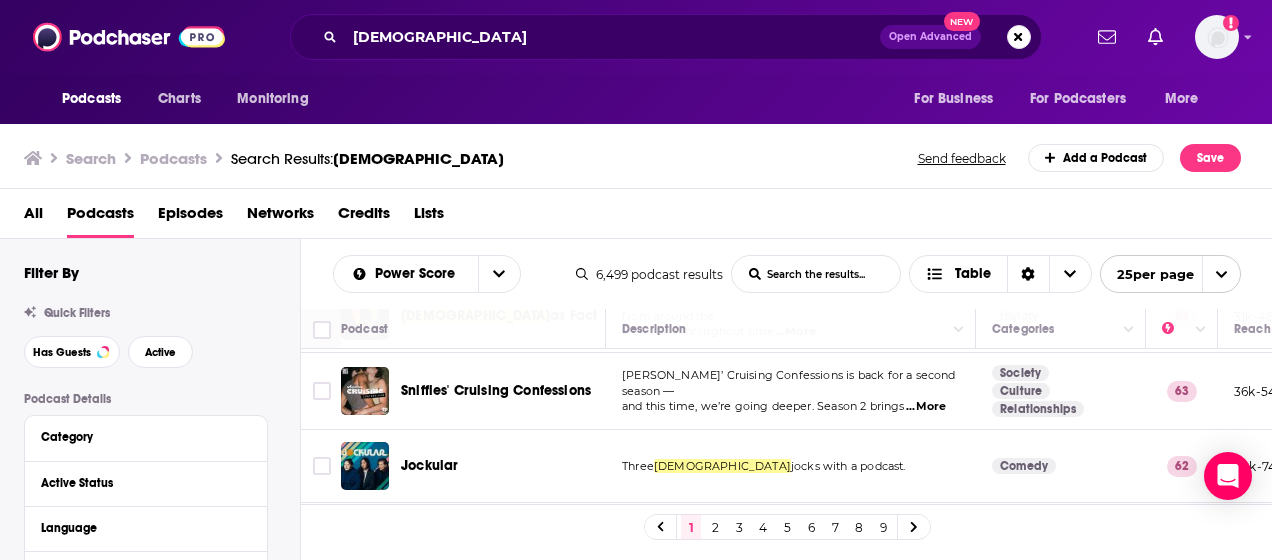 drag, startPoint x: 714, startPoint y: 514, endPoint x: 708, endPoint y: 489, distance: 25.70992 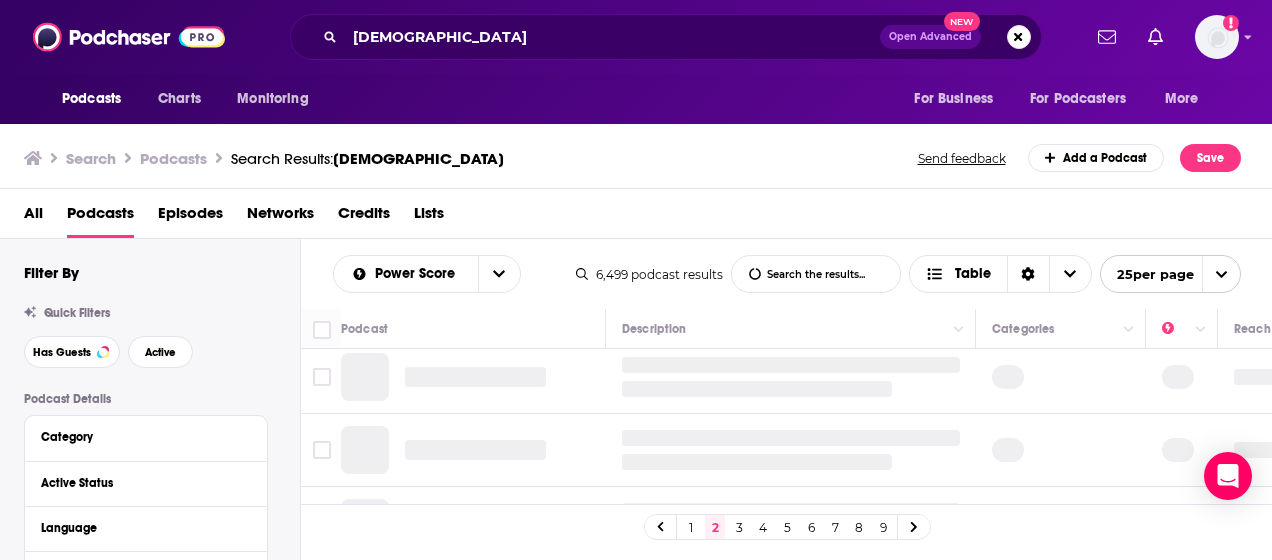 scroll, scrollTop: 0, scrollLeft: 0, axis: both 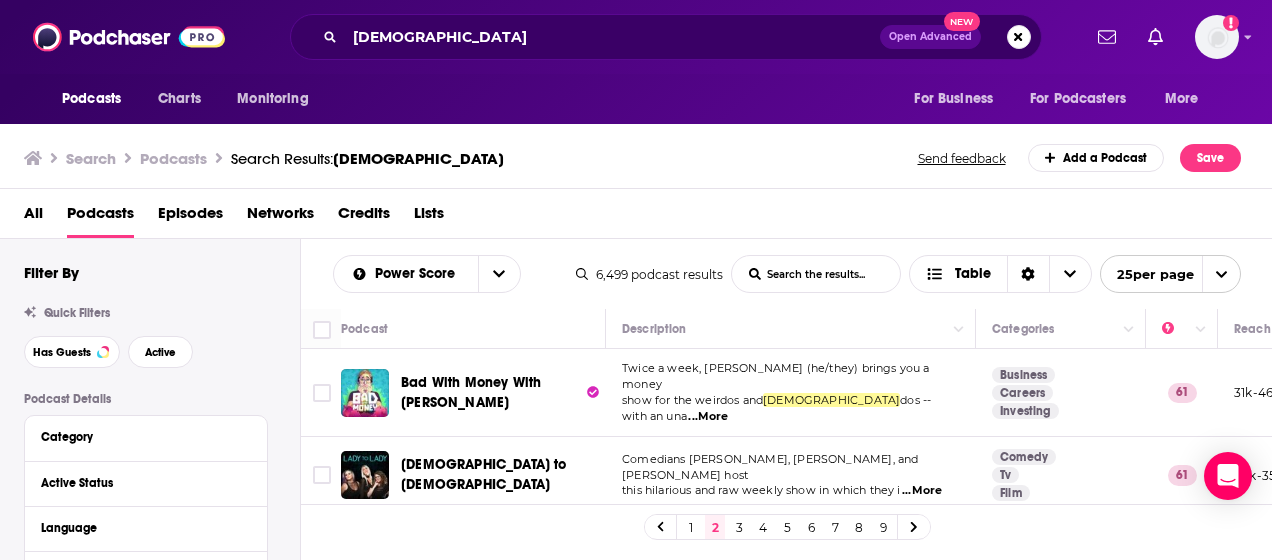click on "...More" at bounding box center [708, 417] 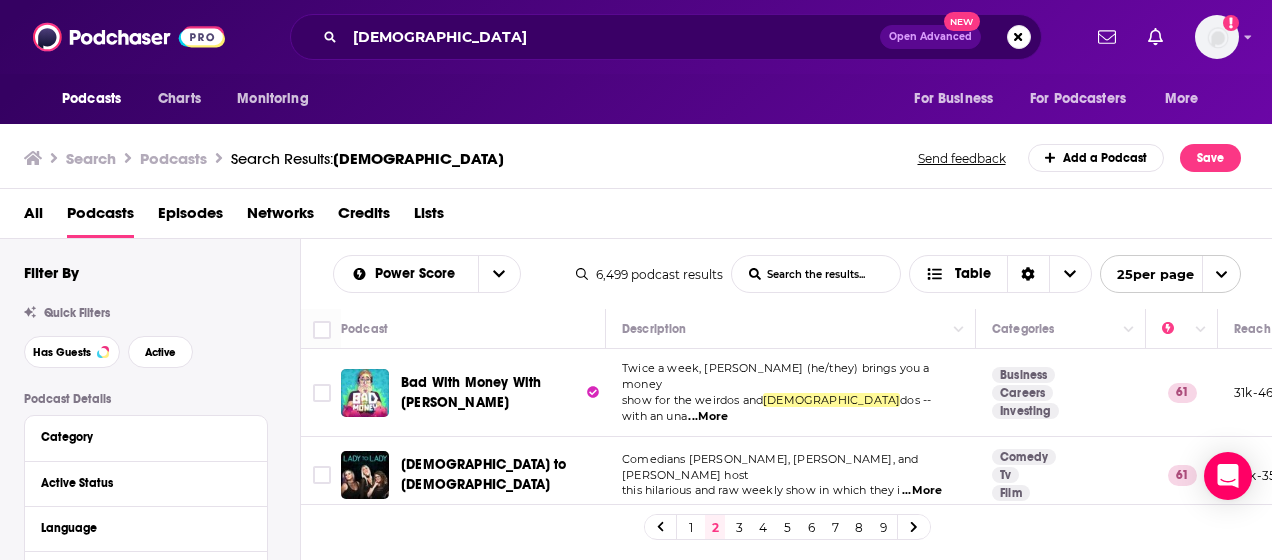 click on "Search Podcasts Search Results:   [DEMOGRAPHIC_DATA] Send feedback Add a Podcast Save" at bounding box center [632, 158] 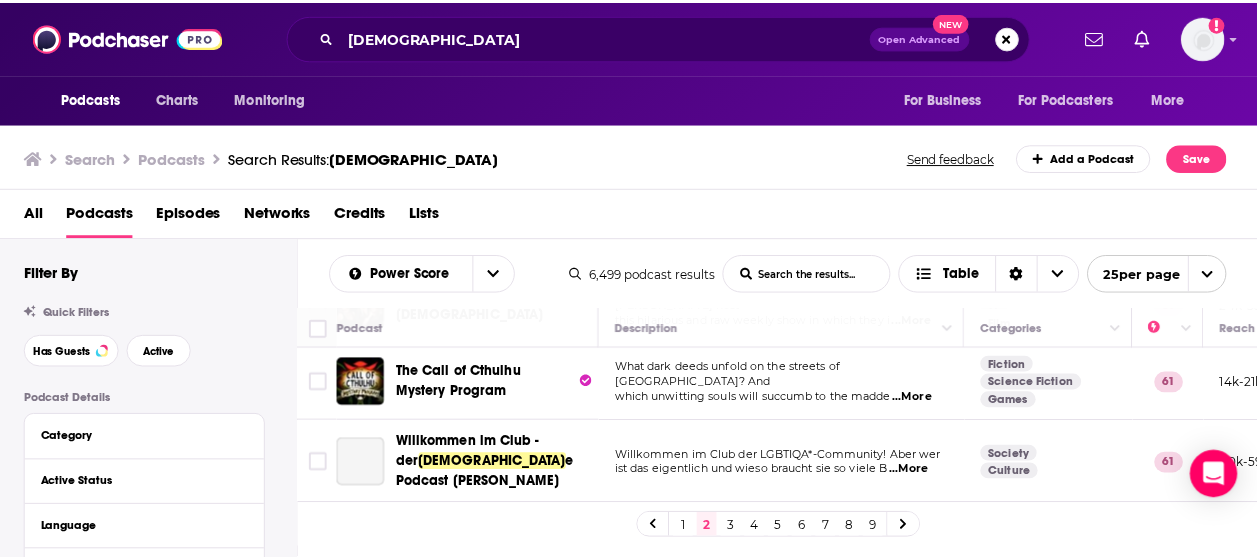 scroll, scrollTop: 200, scrollLeft: 0, axis: vertical 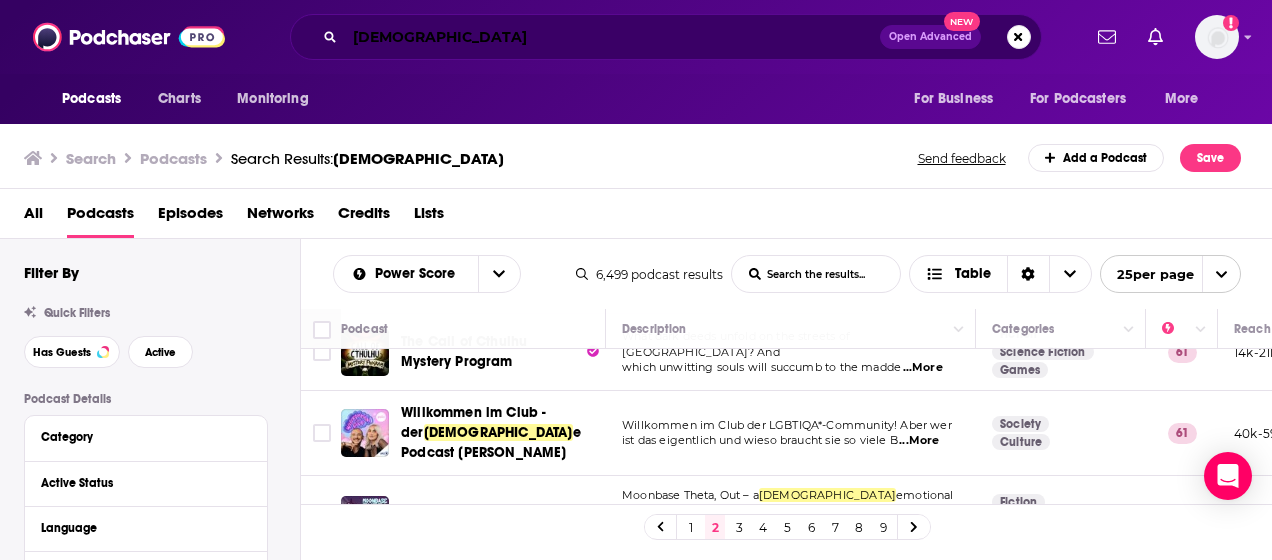 click on "[DEMOGRAPHIC_DATA]" at bounding box center (612, 37) 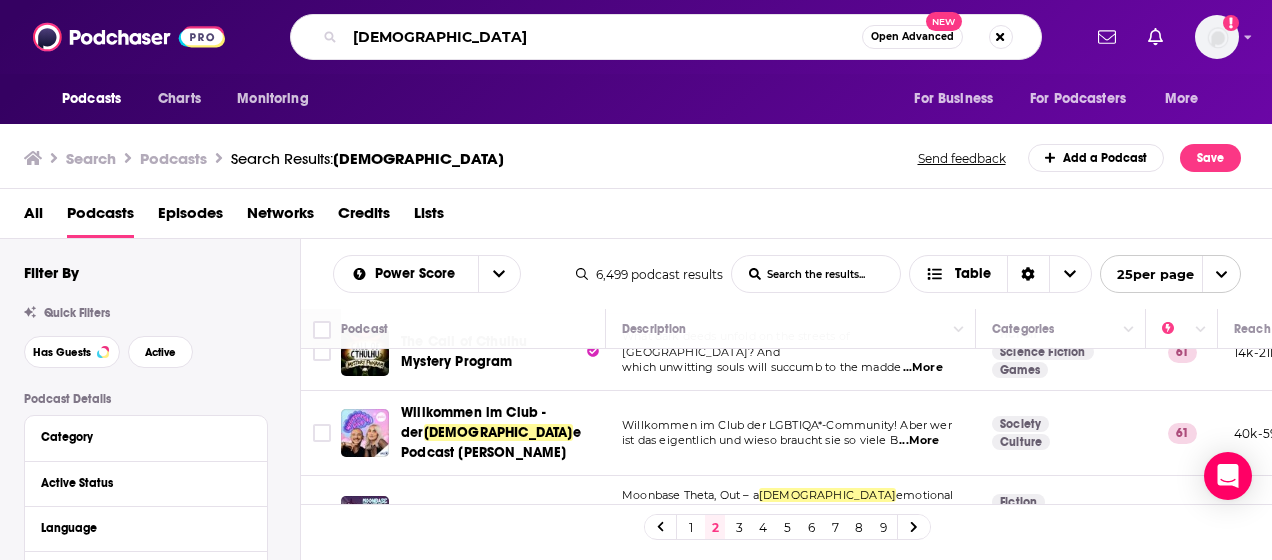 click on "[DEMOGRAPHIC_DATA]" at bounding box center [603, 37] 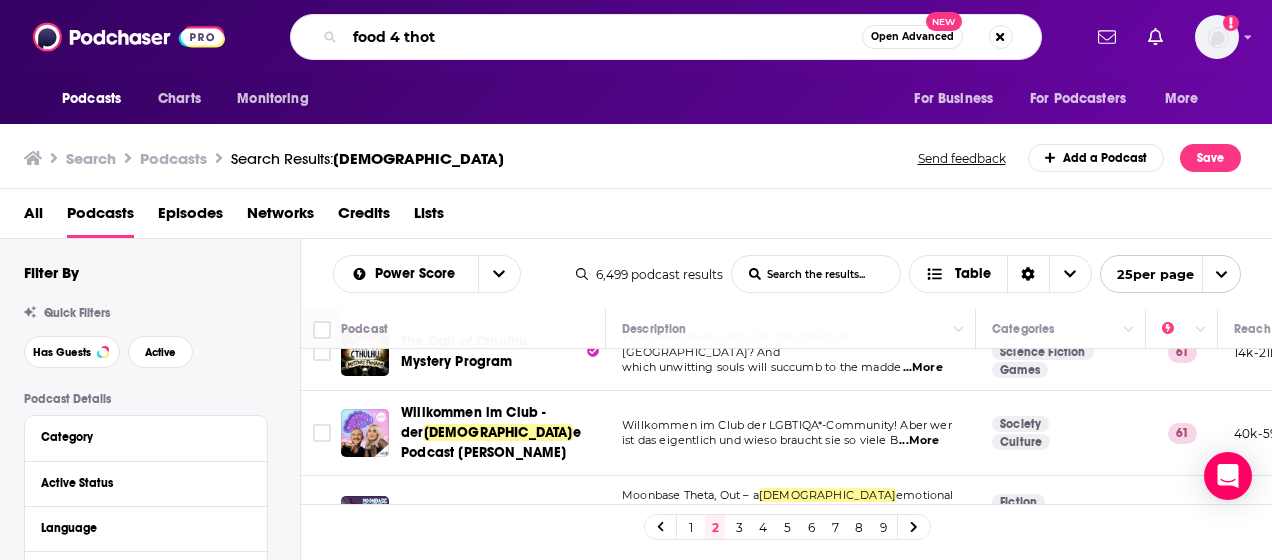 type on "food 4 thot" 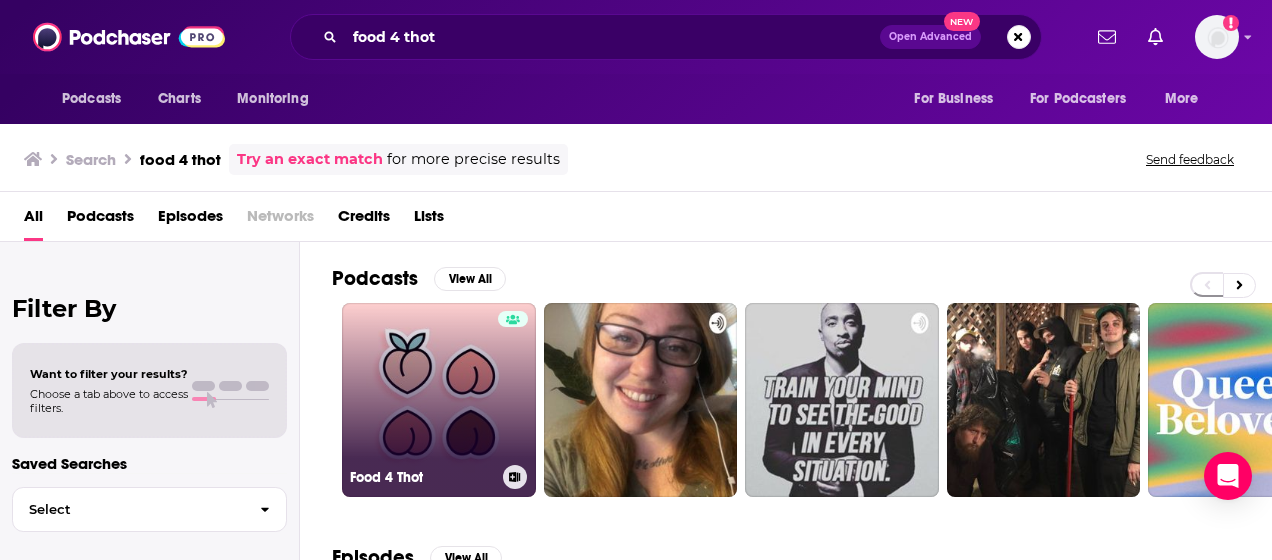 click on "Food 4 Thot" at bounding box center [439, 400] 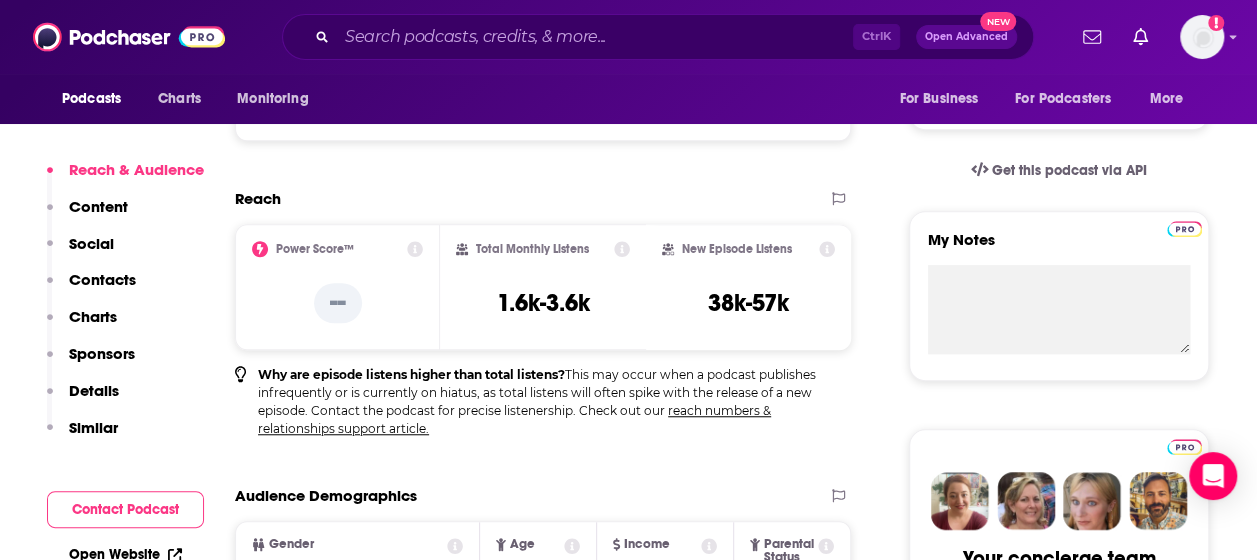 scroll, scrollTop: 400, scrollLeft: 0, axis: vertical 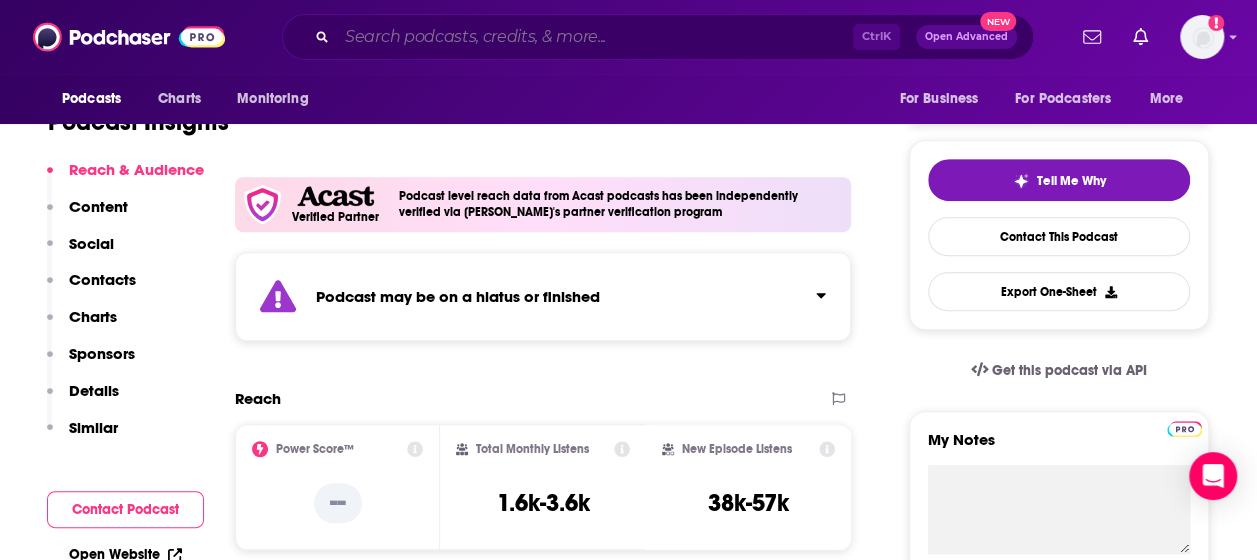 click at bounding box center [595, 37] 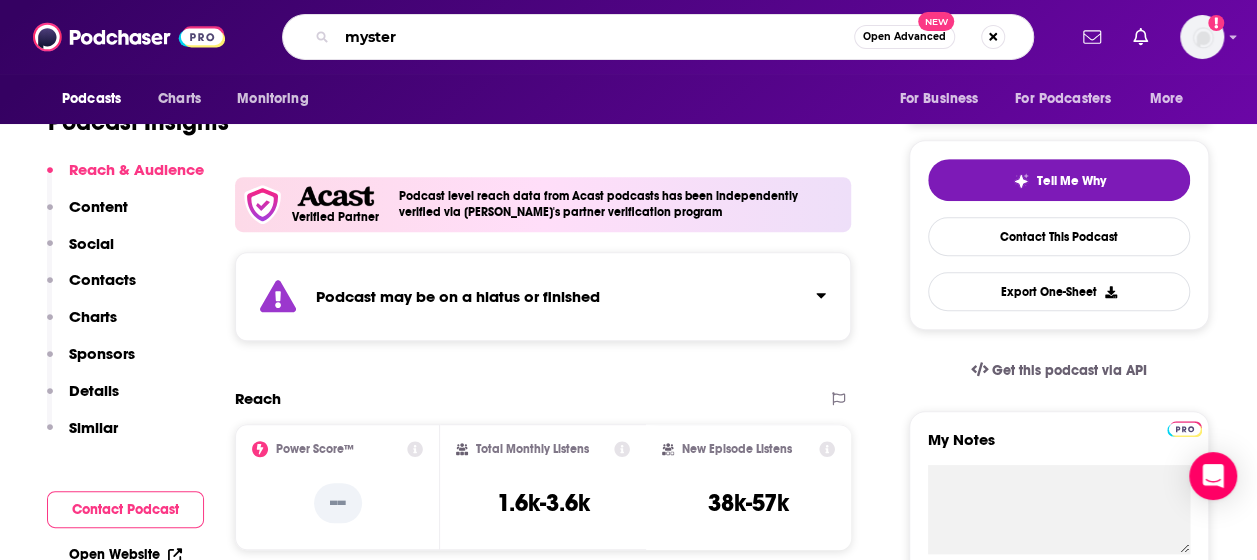 type on "mystery" 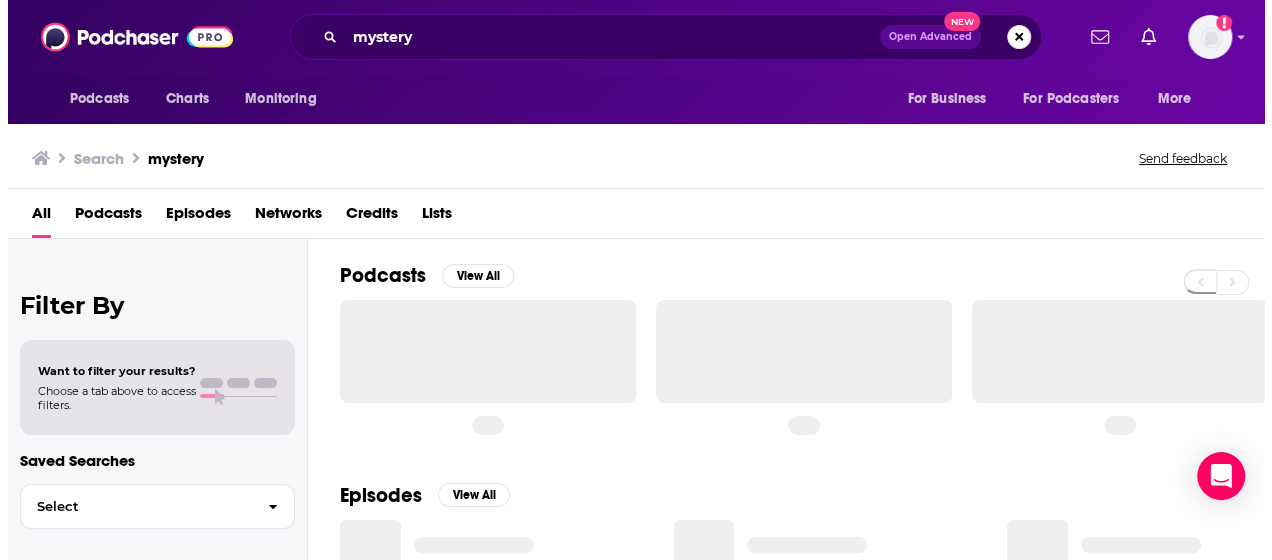 scroll, scrollTop: 0, scrollLeft: 0, axis: both 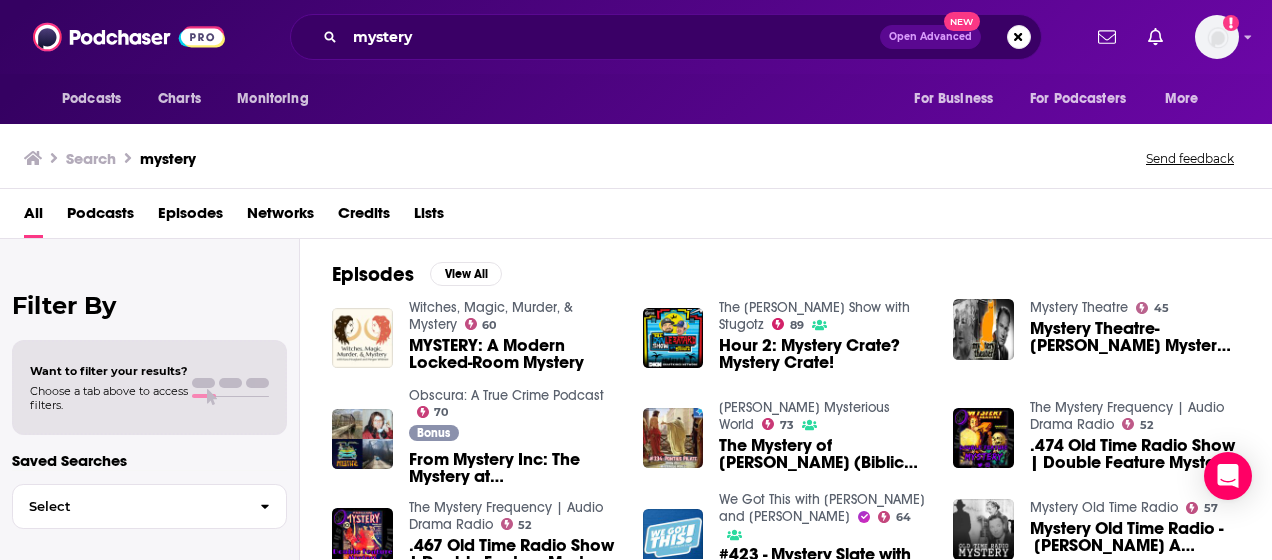 click on "Podcasts" at bounding box center (100, 217) 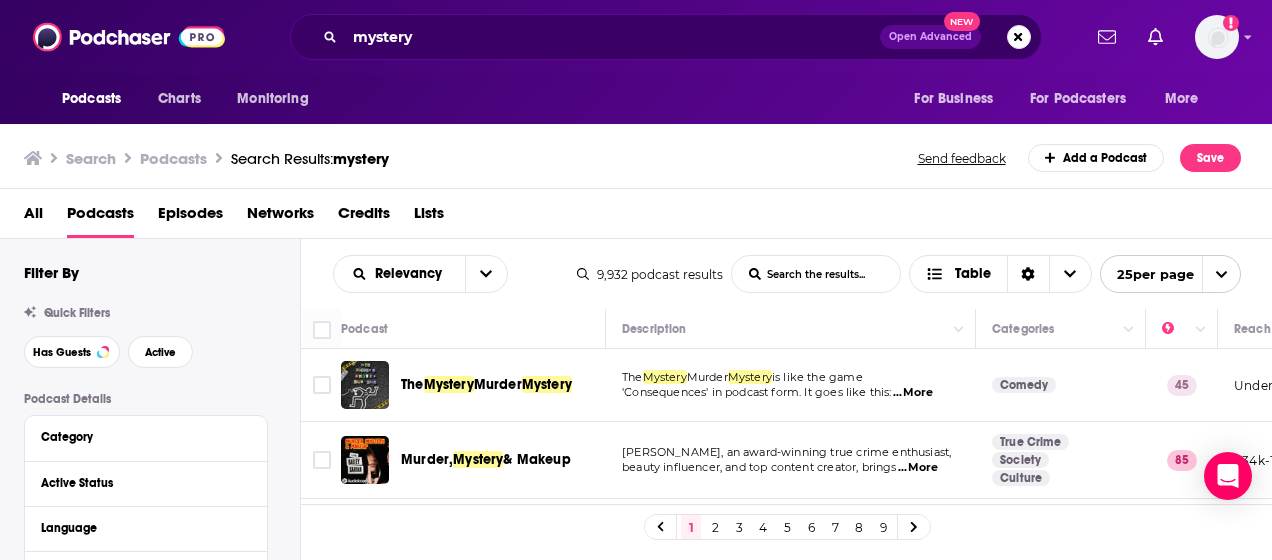 click on "...More" at bounding box center (918, 468) 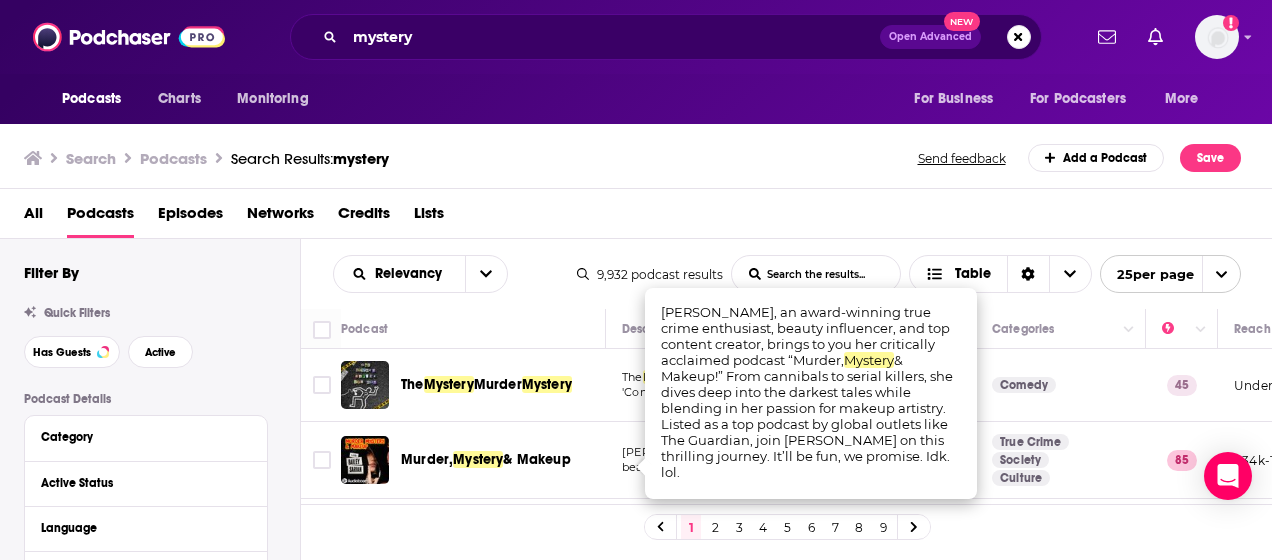 click on "Search Podcasts Search Results:   mystery Send feedback Add a Podcast Save" at bounding box center (636, 154) 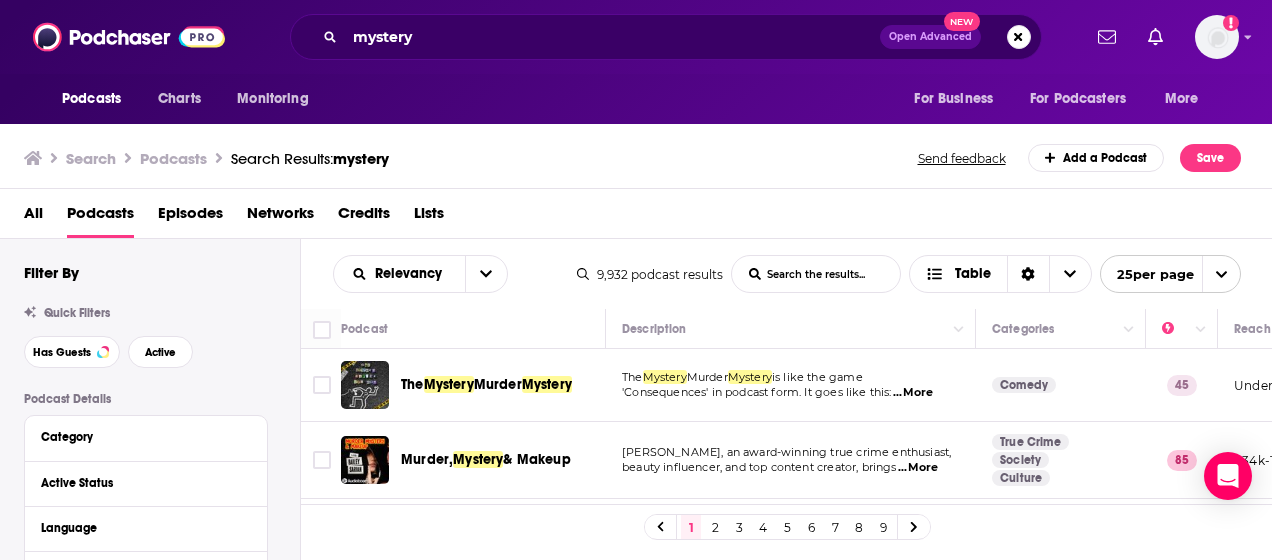 click on "...More" at bounding box center [913, 393] 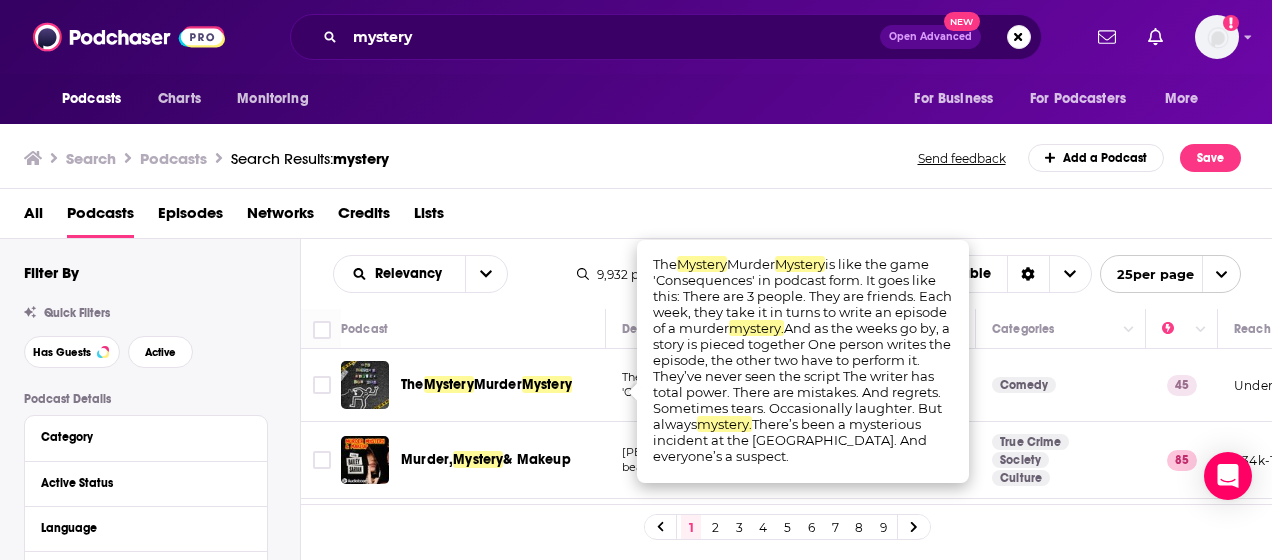 click on "All Podcasts Episodes Networks Credits Lists" at bounding box center [636, 214] 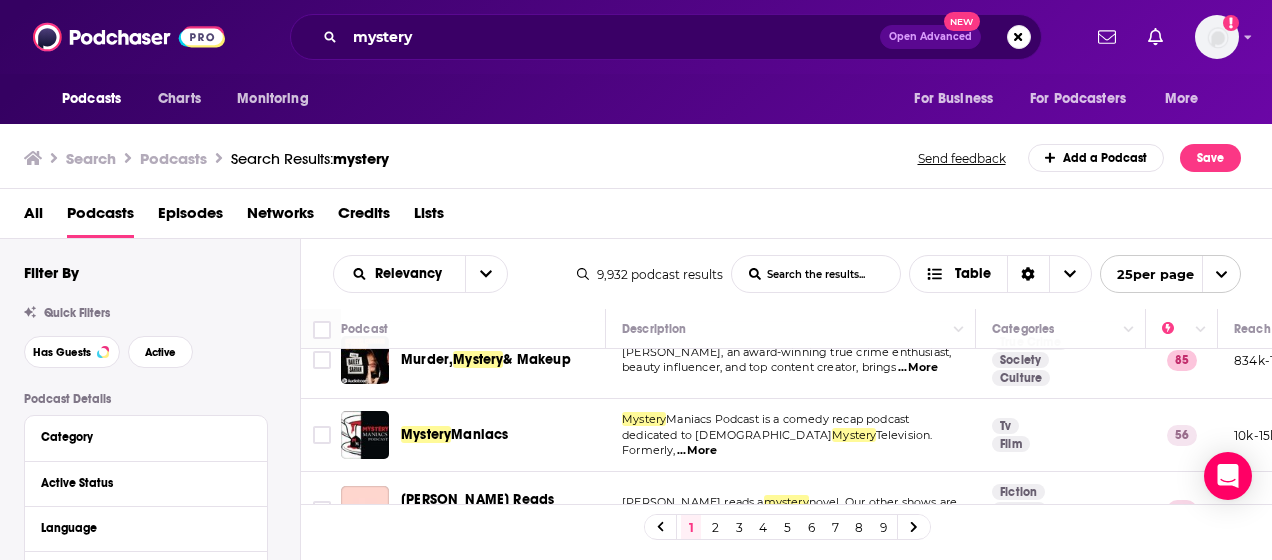 scroll, scrollTop: 200, scrollLeft: 0, axis: vertical 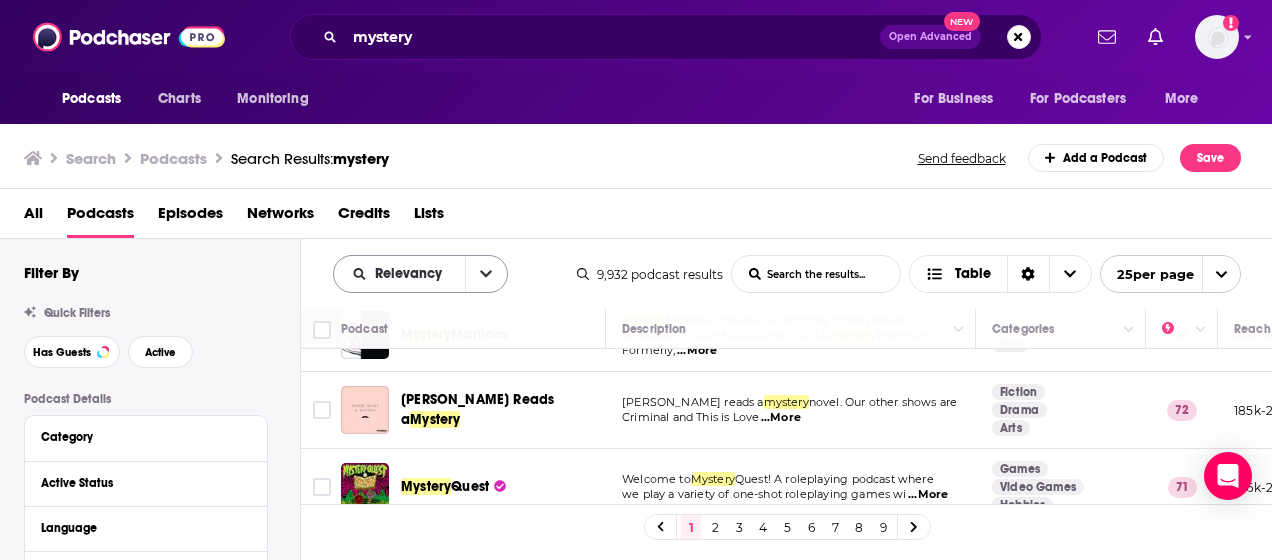 click on "Relevancy" at bounding box center [412, 274] 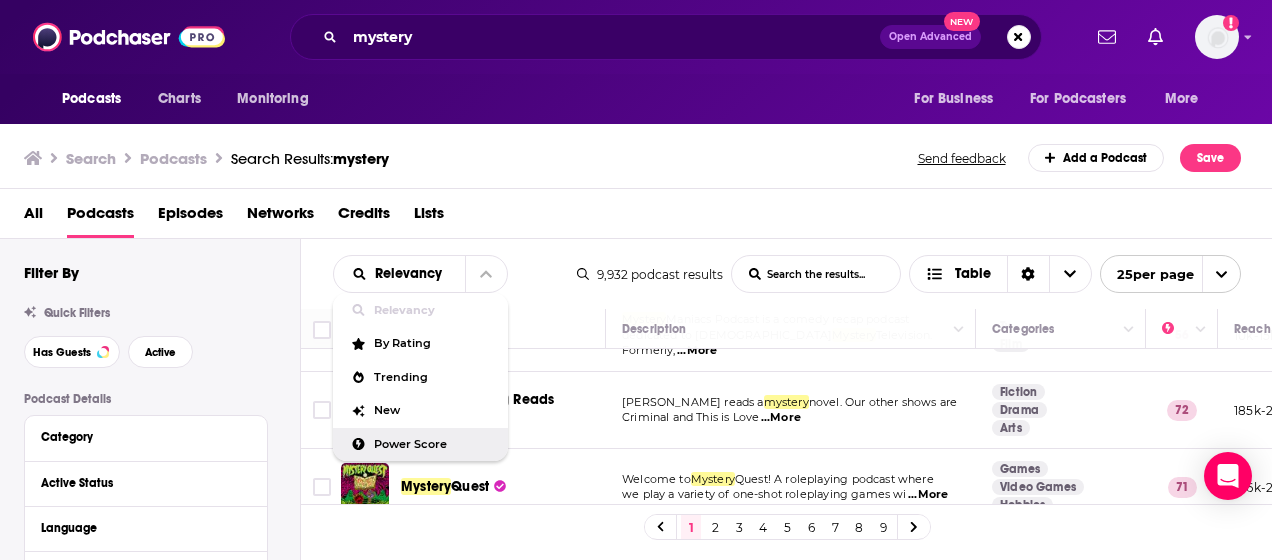 click on "Power Score" at bounding box center (433, 444) 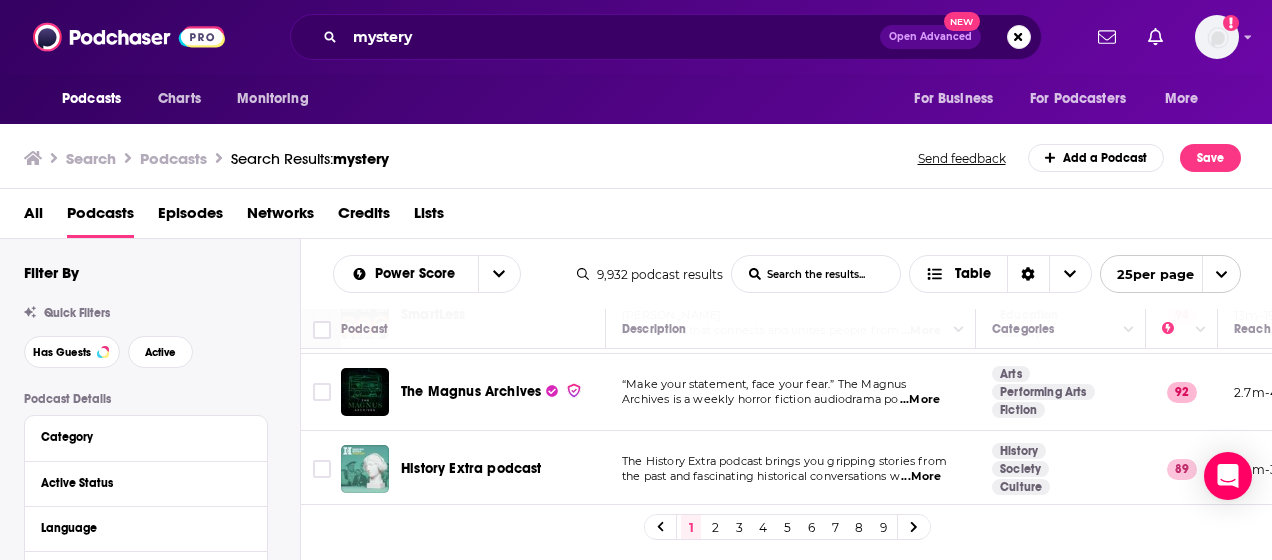 scroll, scrollTop: 100, scrollLeft: 0, axis: vertical 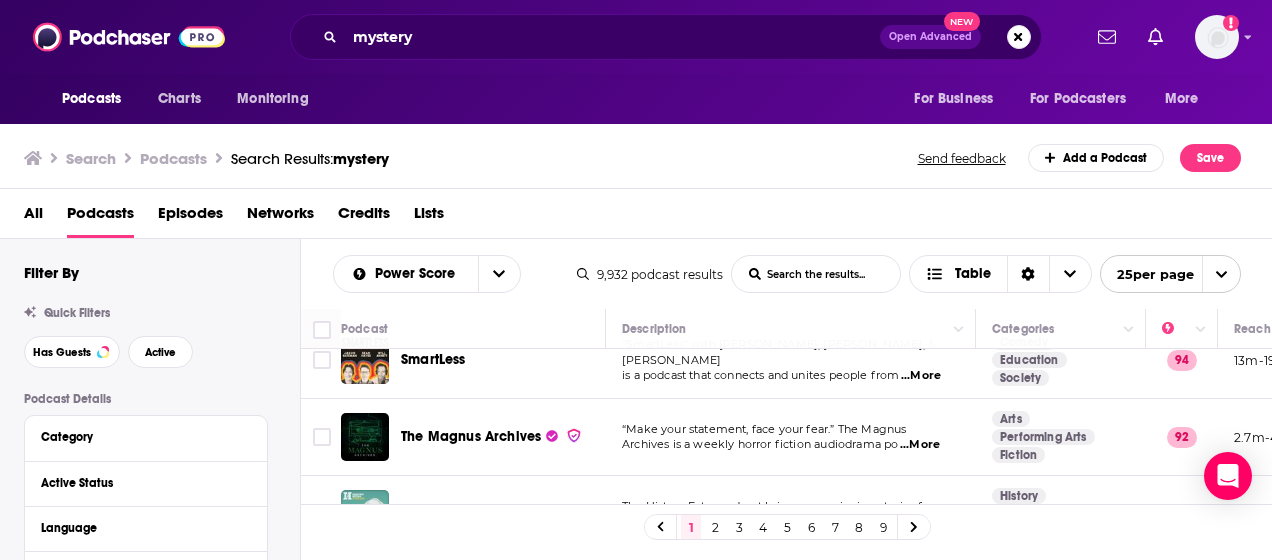 click on "...More" at bounding box center [920, 445] 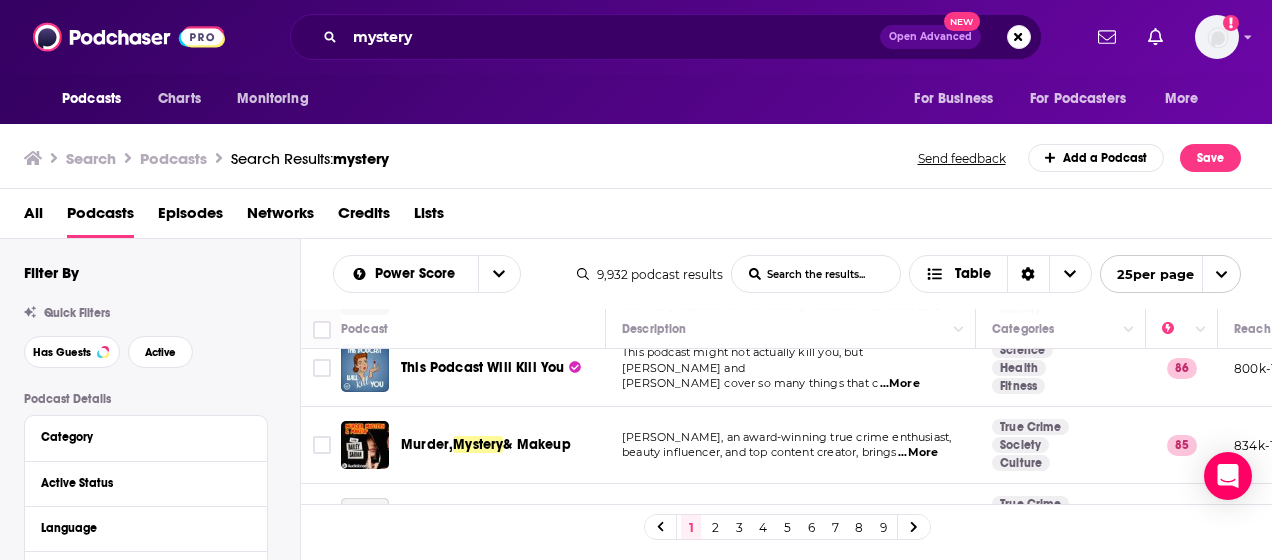 scroll, scrollTop: 300, scrollLeft: 0, axis: vertical 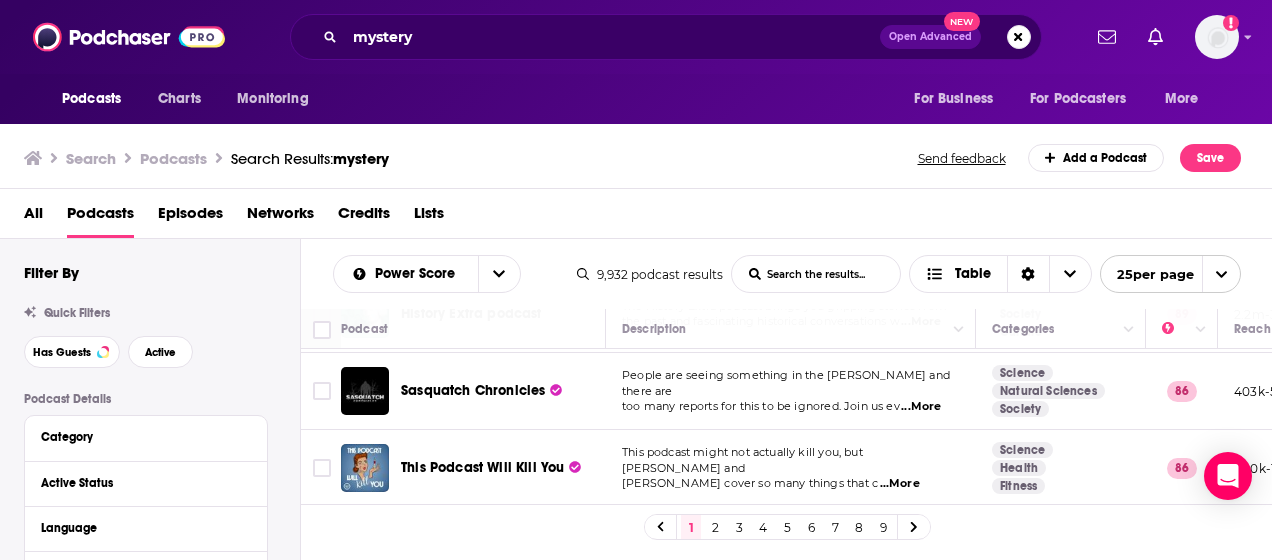 click on "...More" at bounding box center [900, 484] 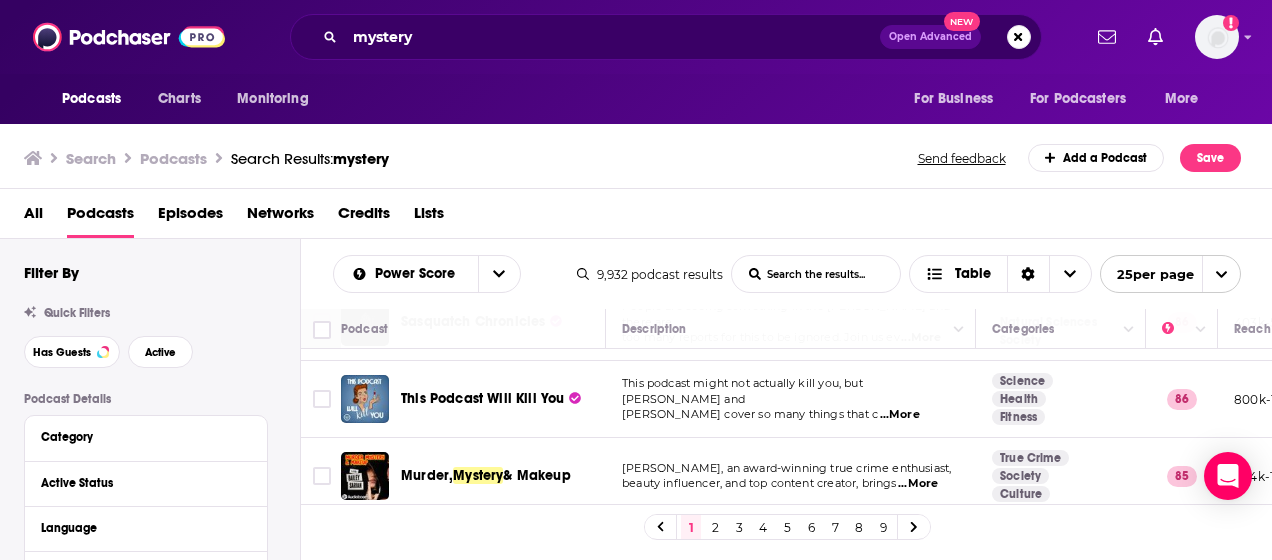 scroll, scrollTop: 400, scrollLeft: 0, axis: vertical 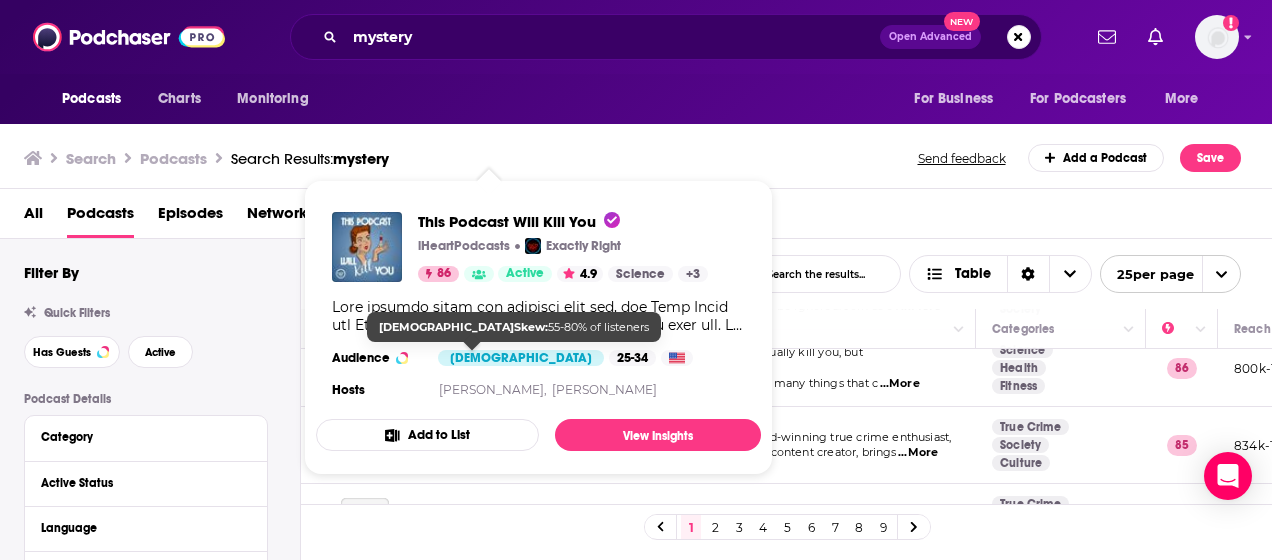 drag, startPoint x: 464, startPoint y: 362, endPoint x: 410, endPoint y: 6, distance: 360.0722 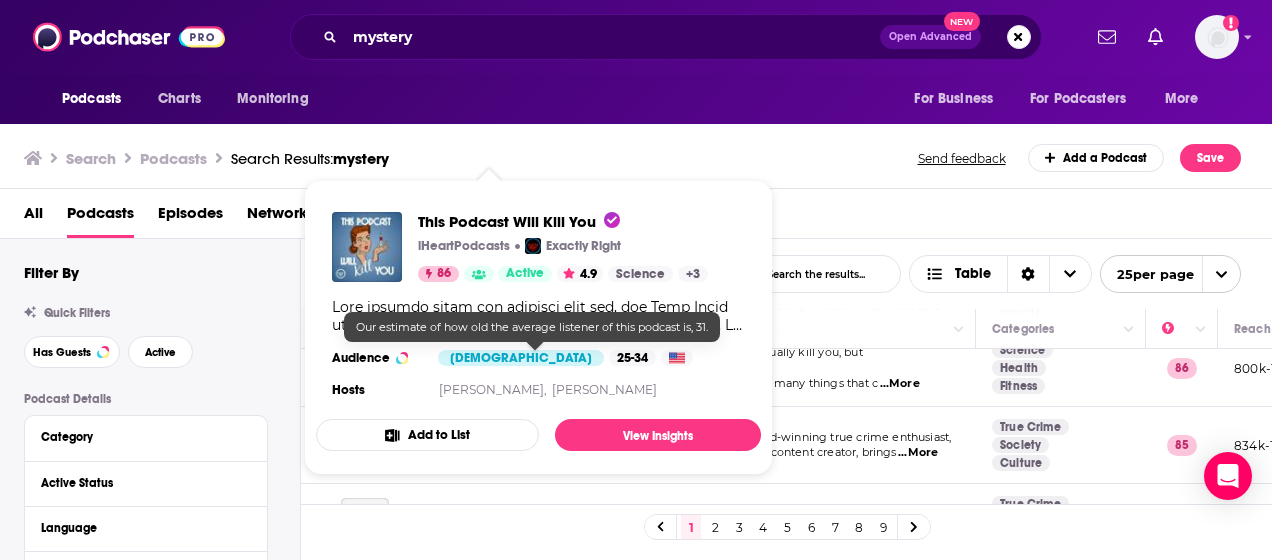 drag, startPoint x: 551, startPoint y: 356, endPoint x: 509, endPoint y: 117, distance: 242.66232 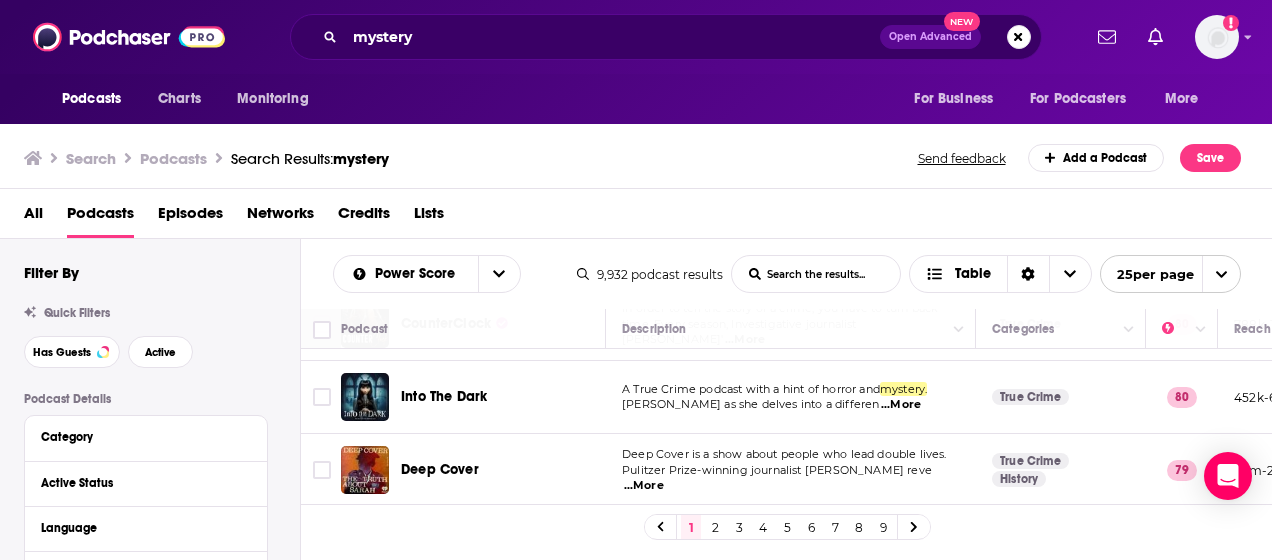 scroll, scrollTop: 1000, scrollLeft: 0, axis: vertical 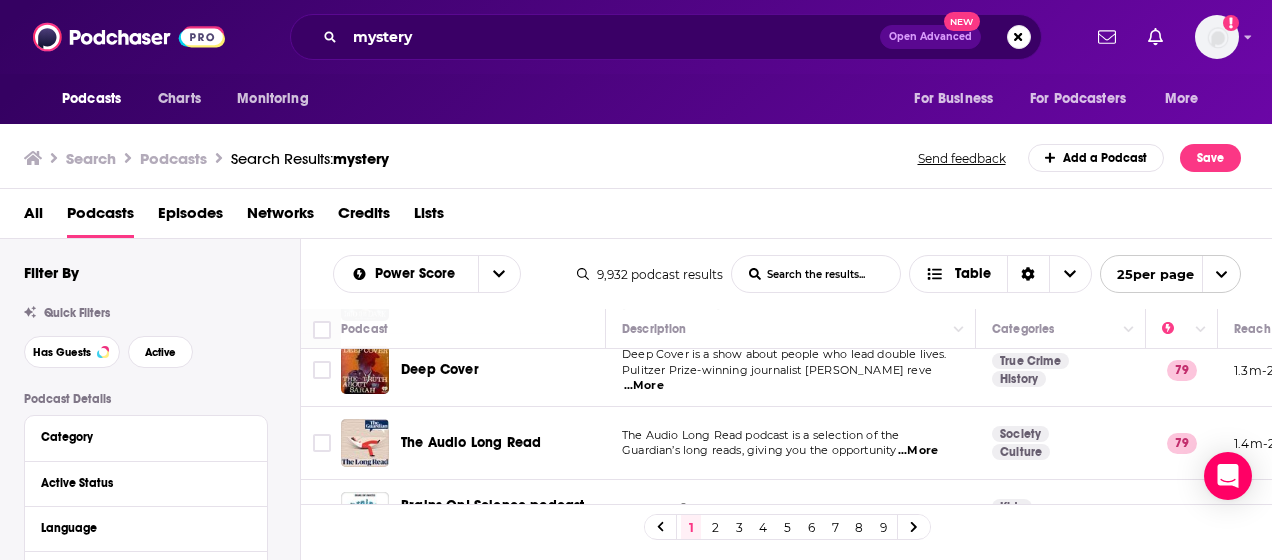 click on "...More" at bounding box center [644, 386] 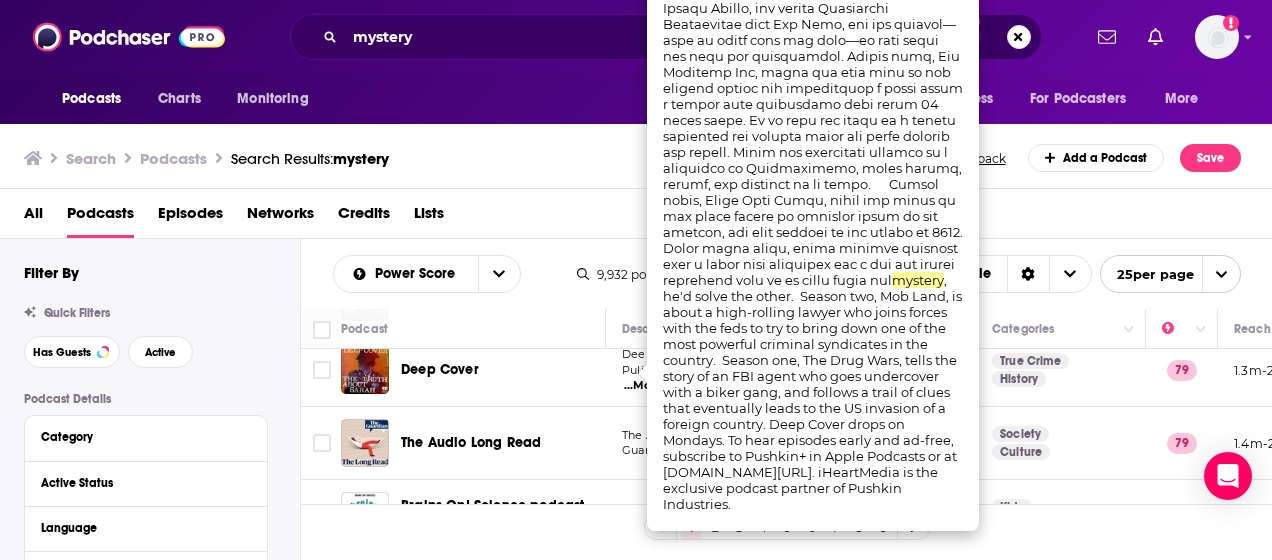 click on "Search Podcasts Search Results:   mystery Send feedback Add a Podcast Save" at bounding box center (636, 154) 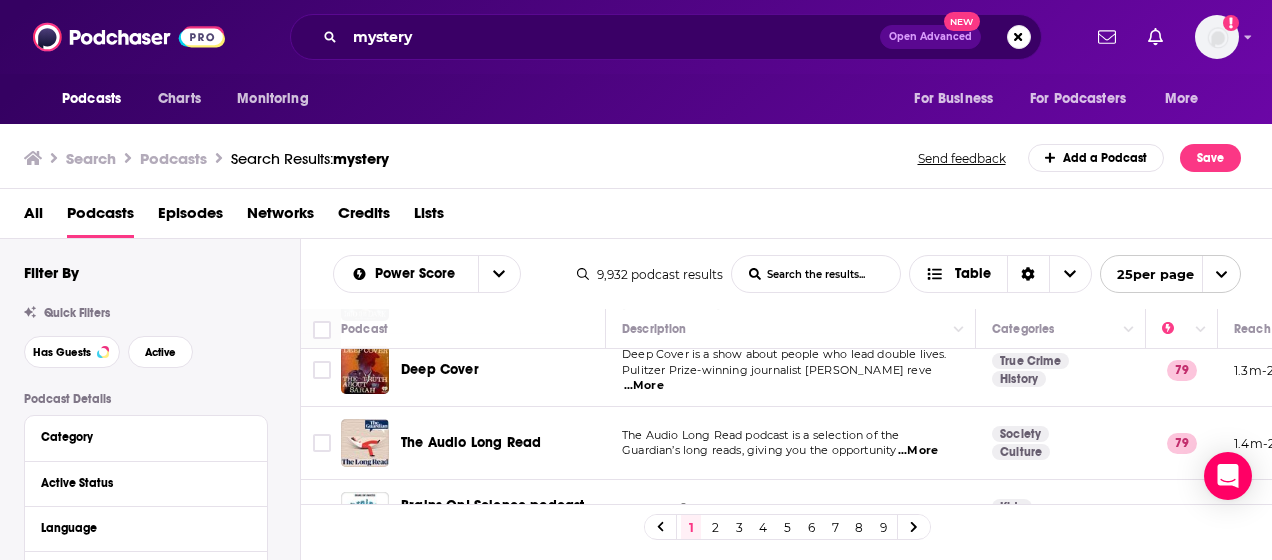 click on "...More" at bounding box center (644, 386) 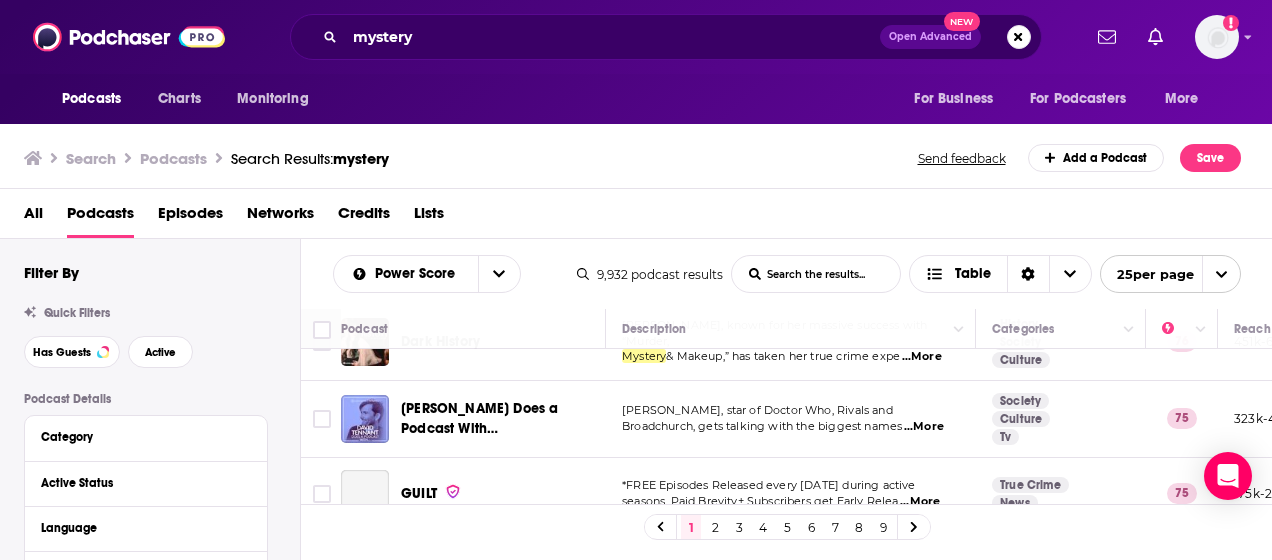 scroll, scrollTop: 1768, scrollLeft: 0, axis: vertical 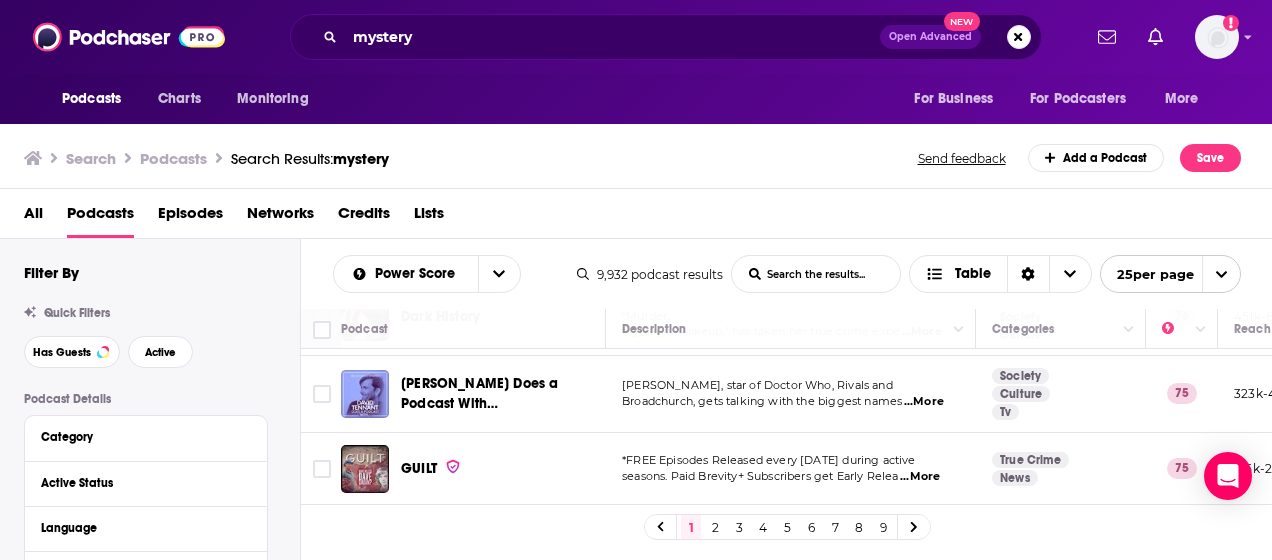 click on "...More" at bounding box center (924, 402) 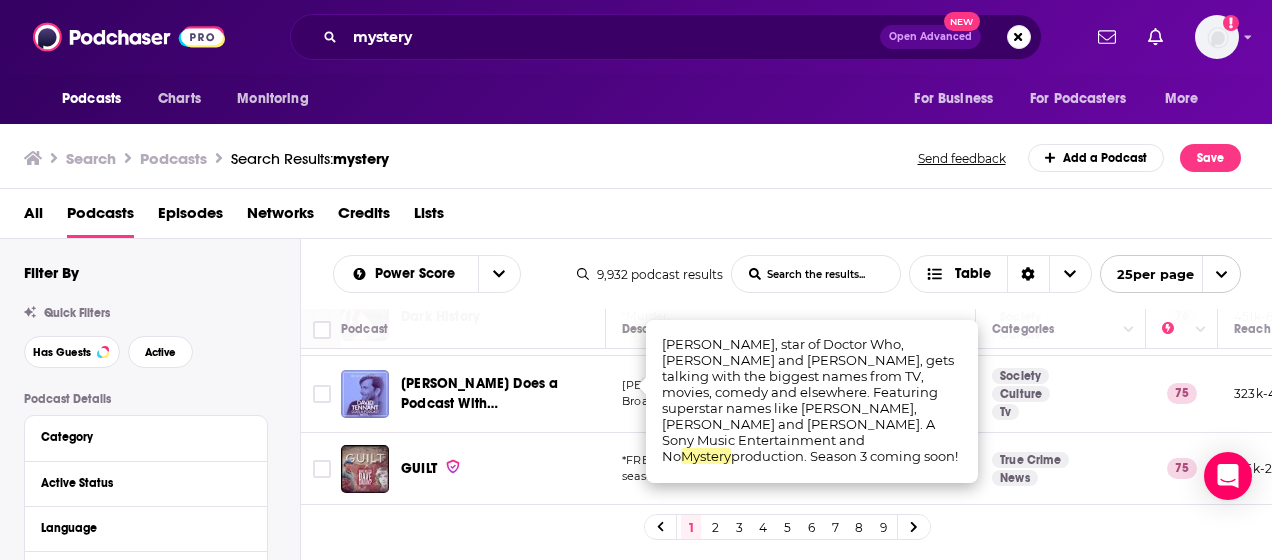 click on "All Podcasts Episodes Networks Credits Lists" at bounding box center (636, 214) 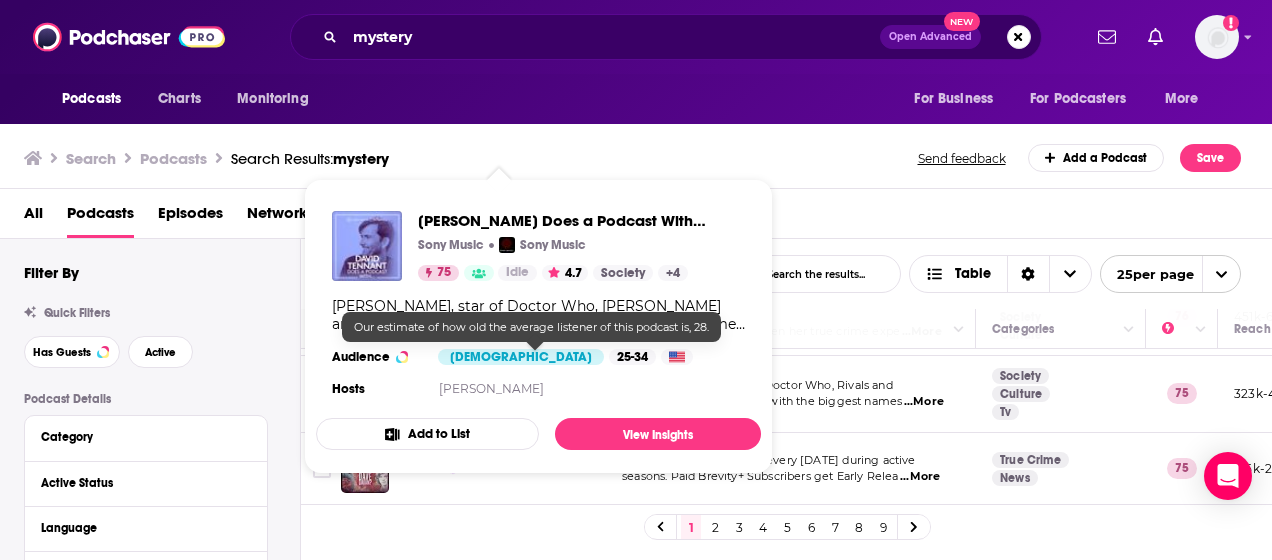 drag, startPoint x: 515, startPoint y: 362, endPoint x: 441, endPoint y: 77, distance: 294.45035 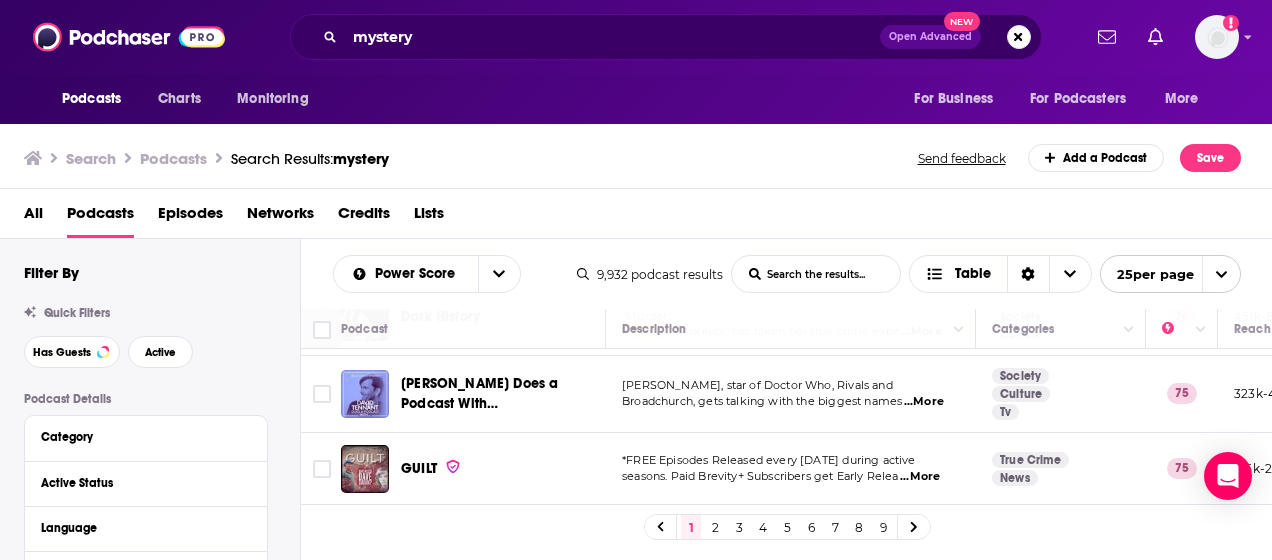 click on "2" at bounding box center [715, 527] 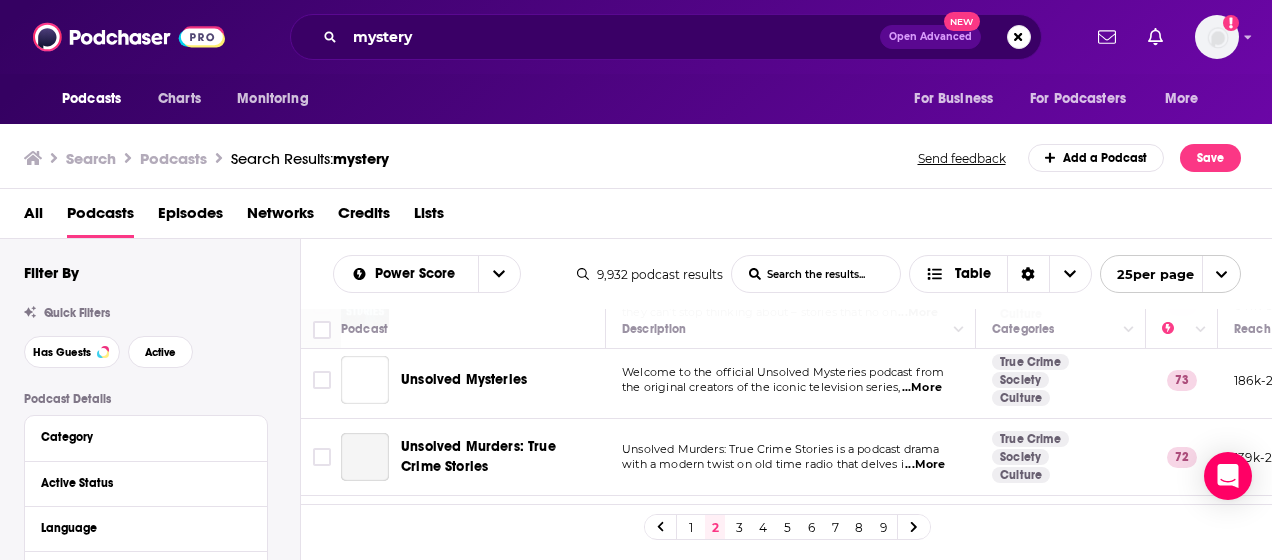 scroll, scrollTop: 700, scrollLeft: 0, axis: vertical 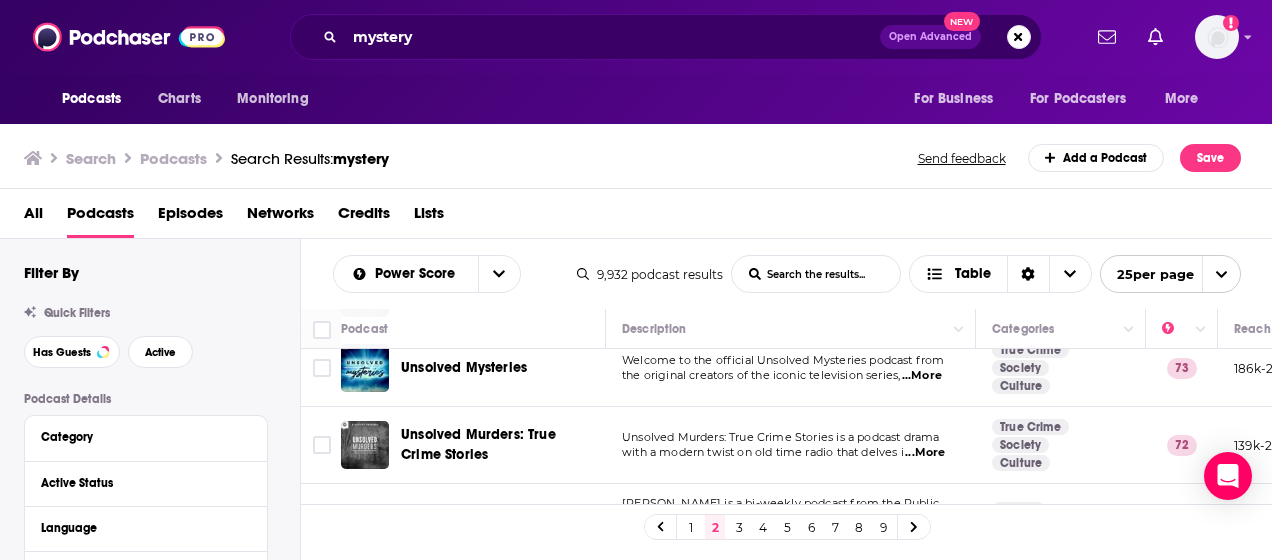 click on "...More" at bounding box center [922, 376] 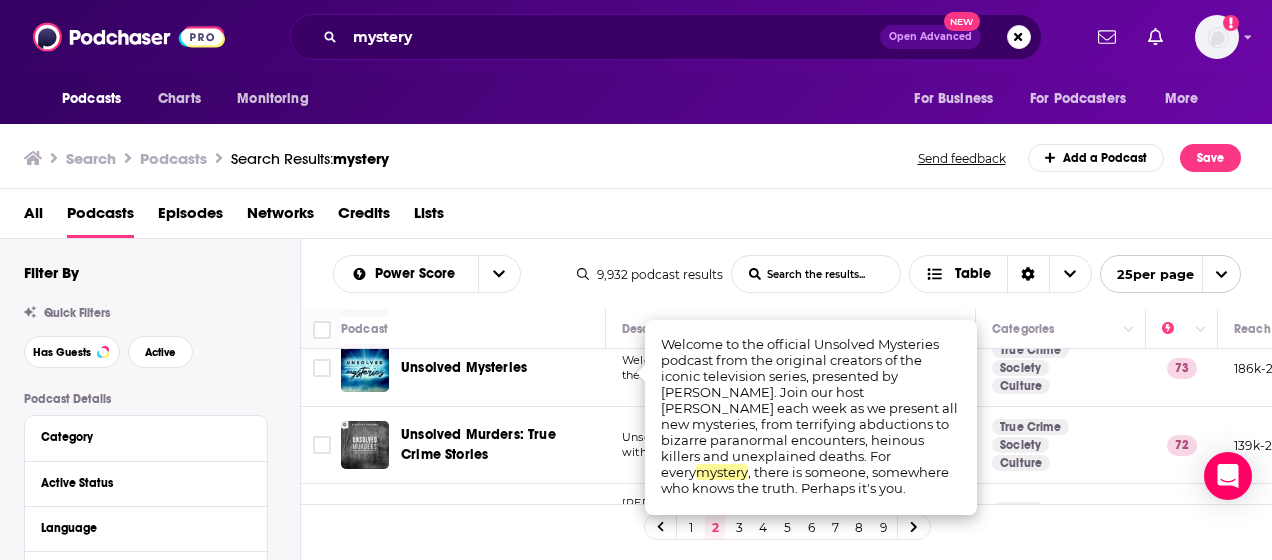 click on "Search Podcasts Search Results:   mystery Send feedback Add a Podcast Save" at bounding box center [636, 154] 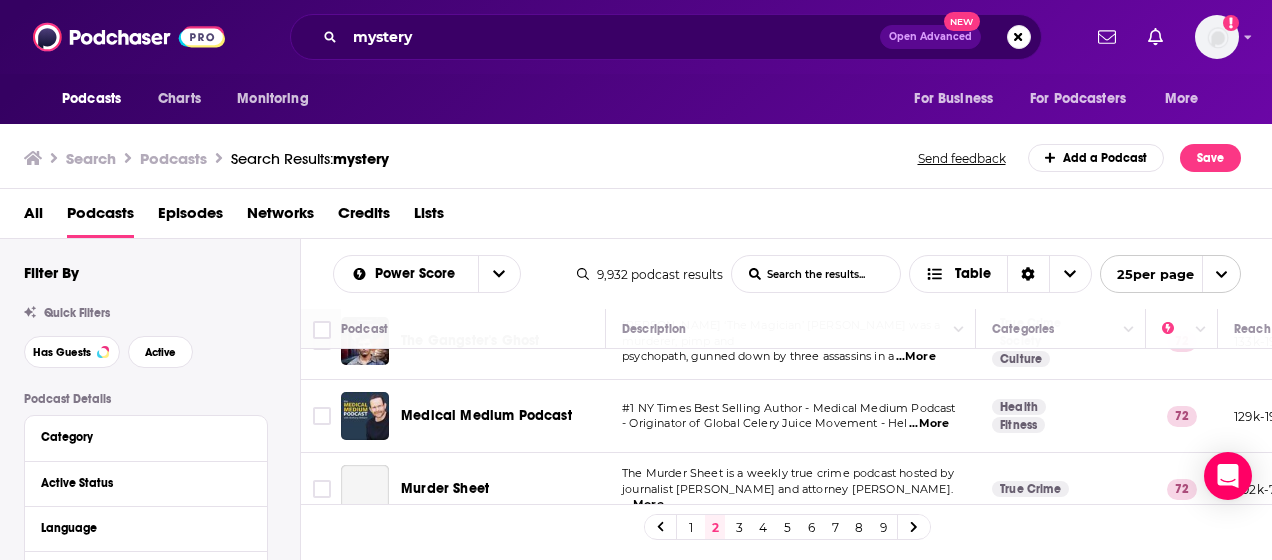 scroll, scrollTop: 1000, scrollLeft: 0, axis: vertical 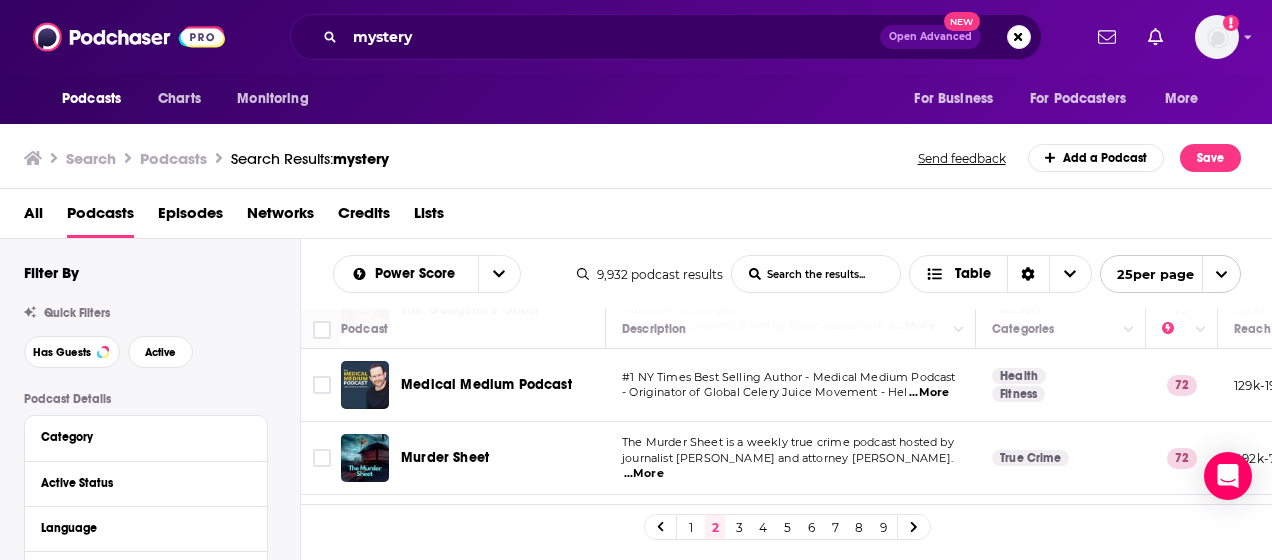 click on "...More" at bounding box center [929, 393] 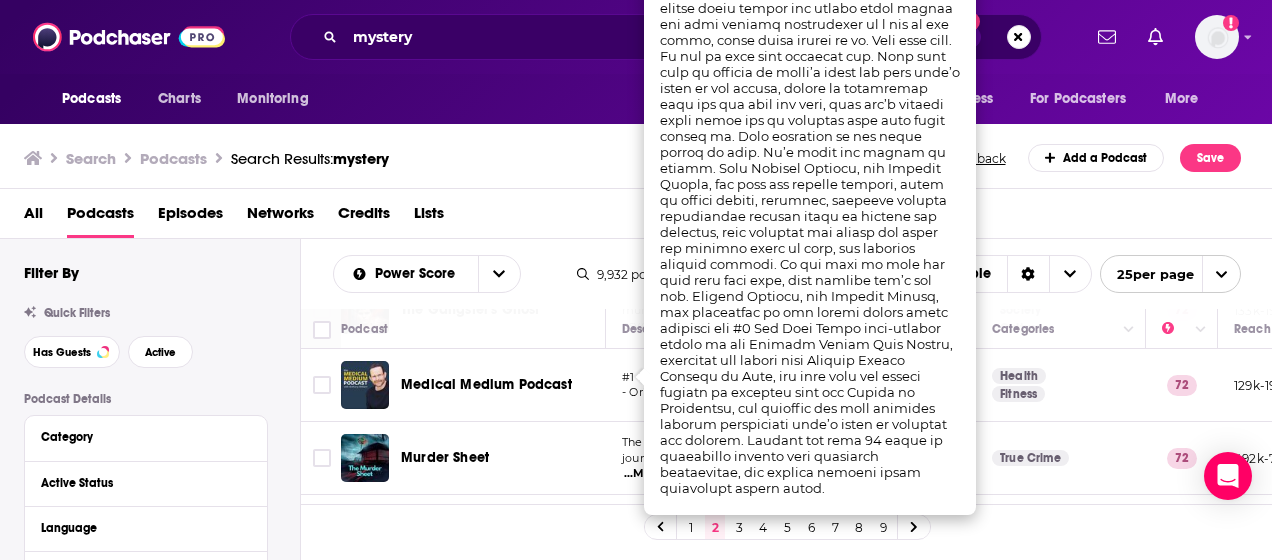click on "Search Podcasts Search Results:   mystery Send feedback Add a Podcast Save" at bounding box center [636, 154] 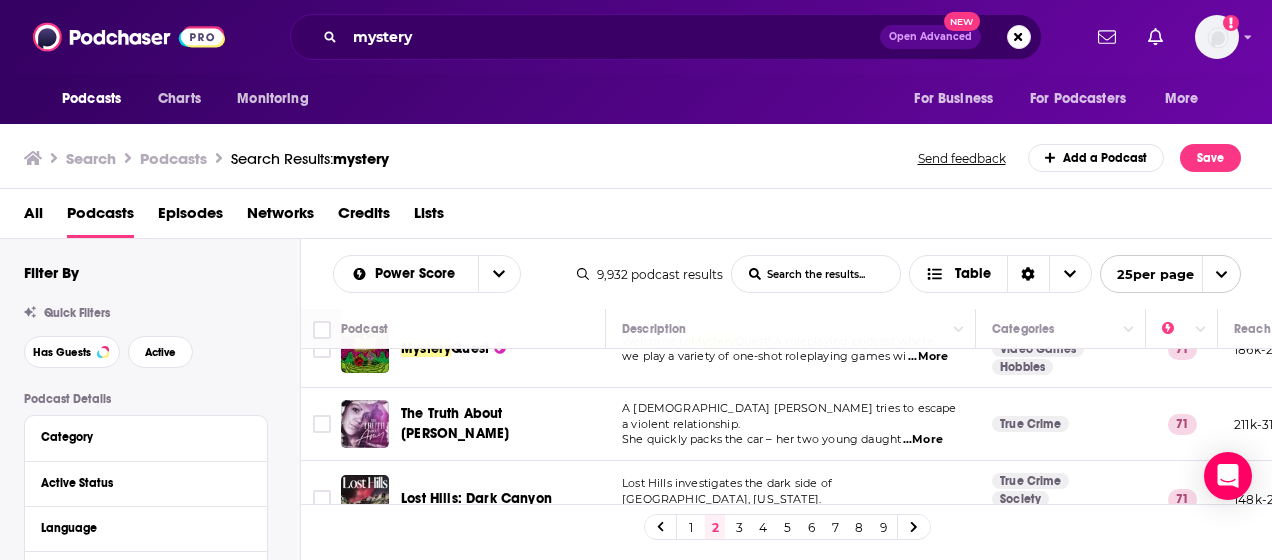 scroll, scrollTop: 1600, scrollLeft: 0, axis: vertical 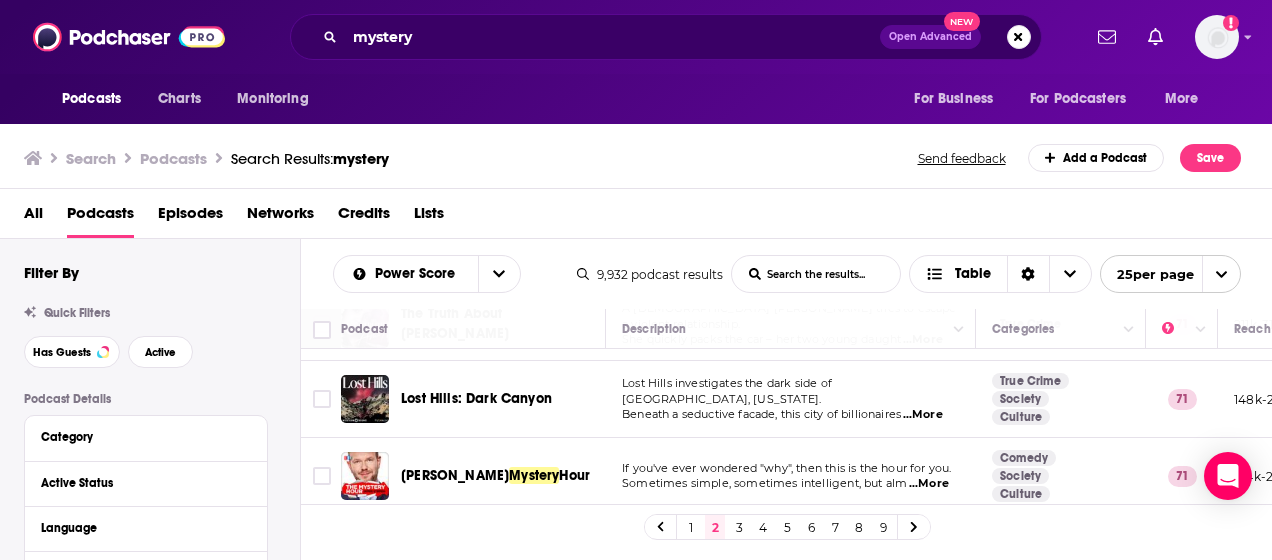 click on "...More" at bounding box center (929, 484) 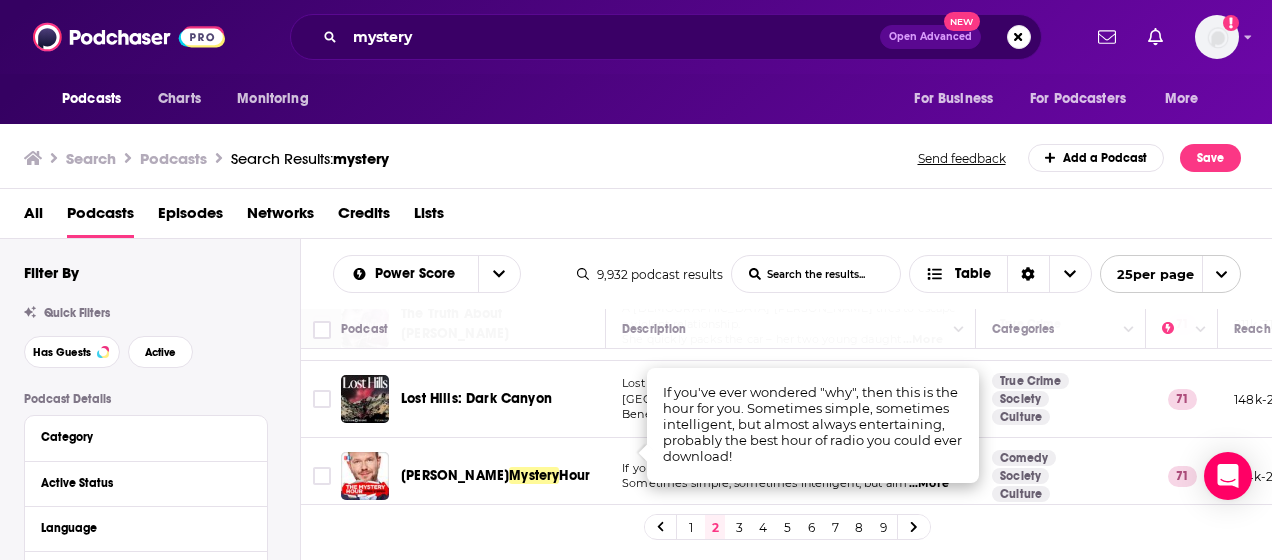 click on "Search Podcasts Search Results:   mystery Send feedback Add a Podcast Save" at bounding box center [632, 158] 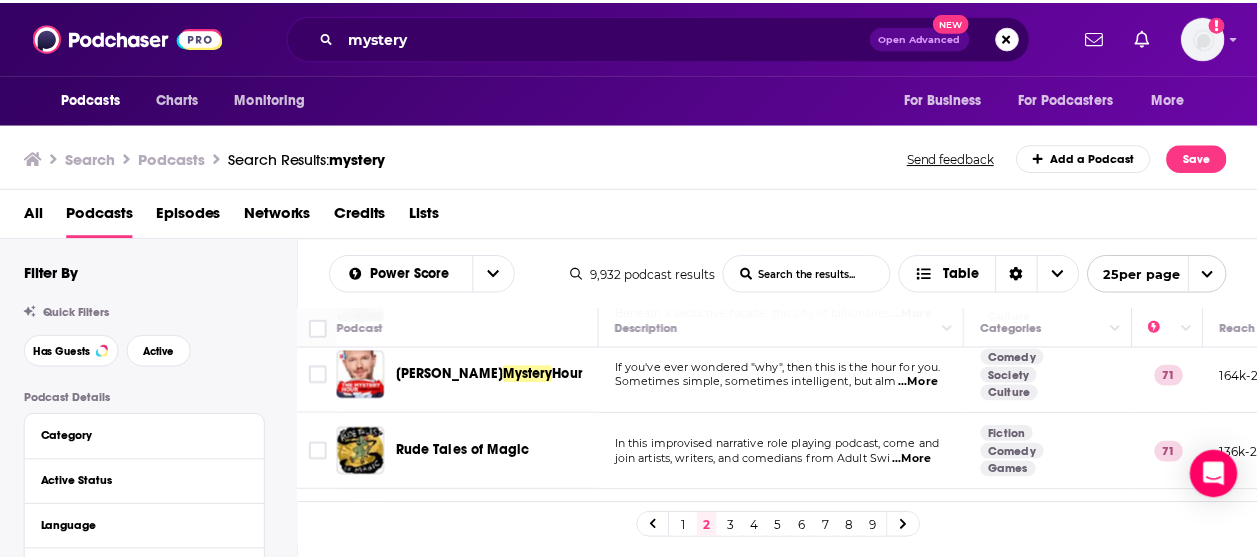 scroll, scrollTop: 1744, scrollLeft: 0, axis: vertical 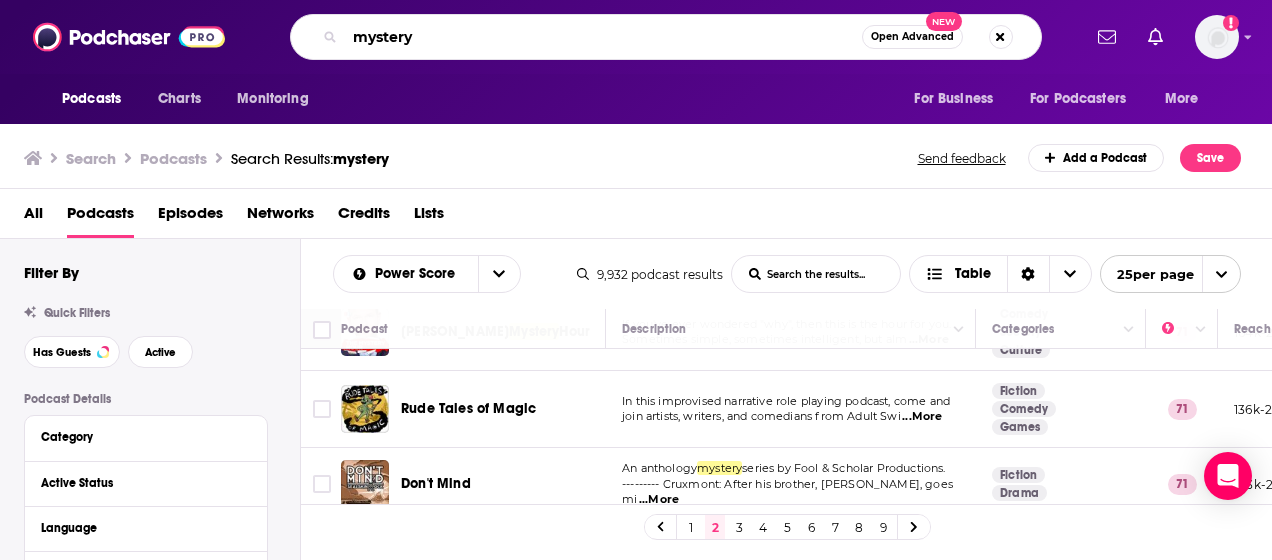 click on "mystery" at bounding box center (603, 37) 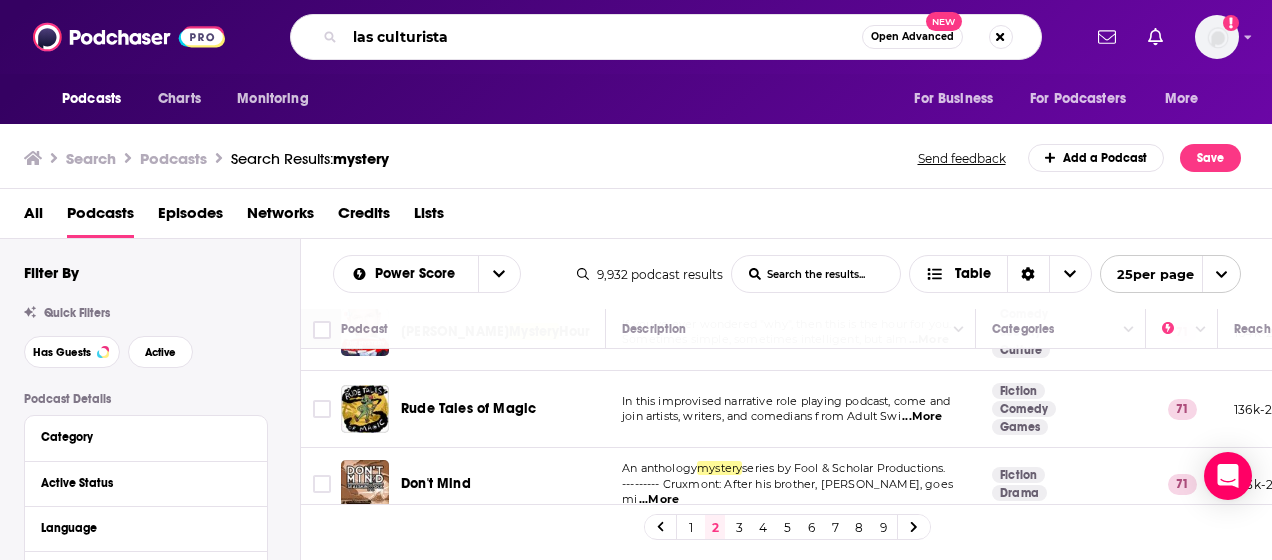 type on "las culturista" 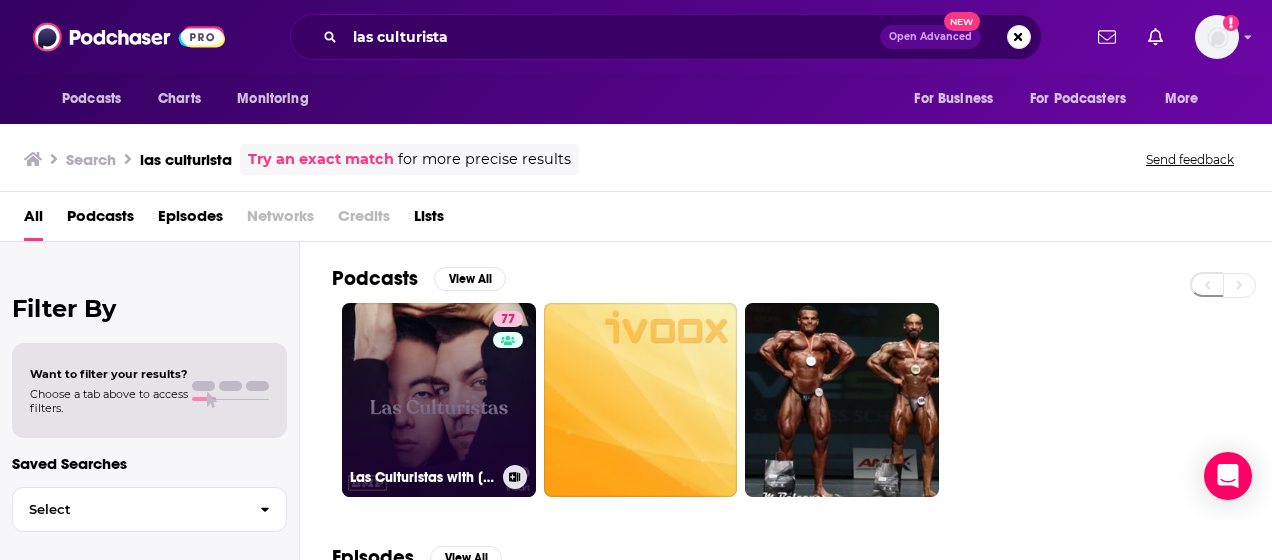 click on "77 Las Culturistas with [PERSON_NAME] and [PERSON_NAME]" at bounding box center (439, 400) 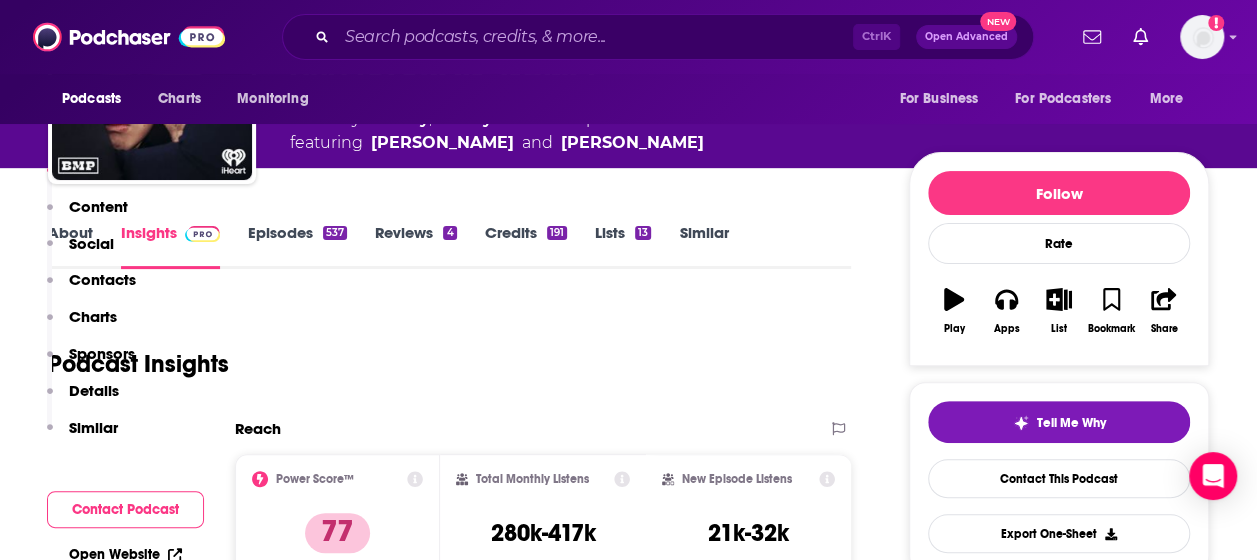 scroll, scrollTop: 409, scrollLeft: 0, axis: vertical 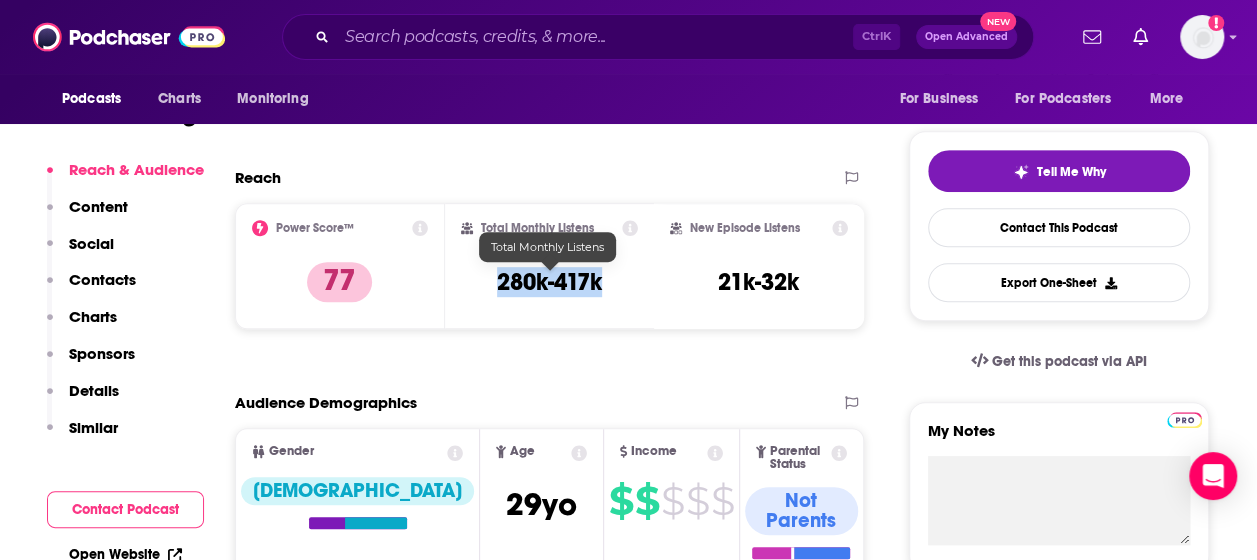 drag, startPoint x: 612, startPoint y: 282, endPoint x: 494, endPoint y: 288, distance: 118.15244 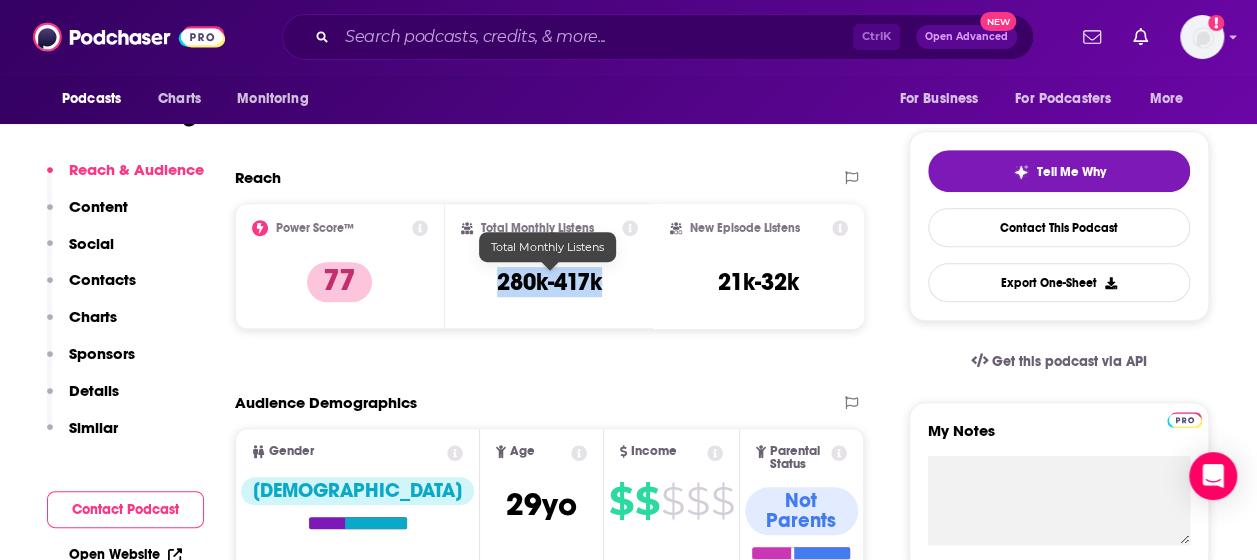click on "Total Monthly Listens 280k-417k" at bounding box center (550, 266) 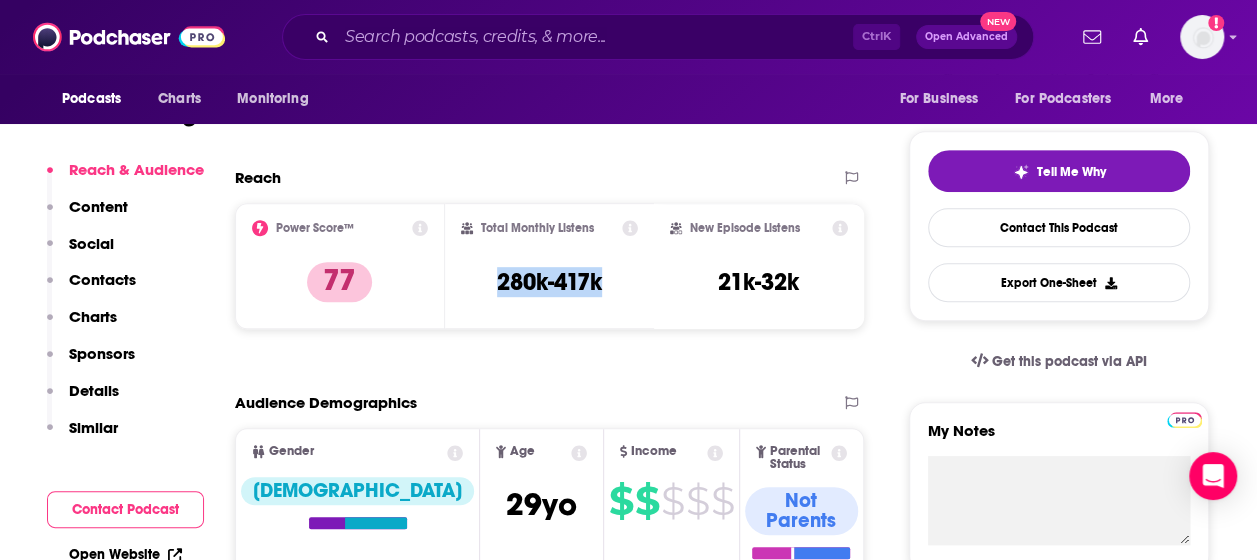 copy on "280k-417k" 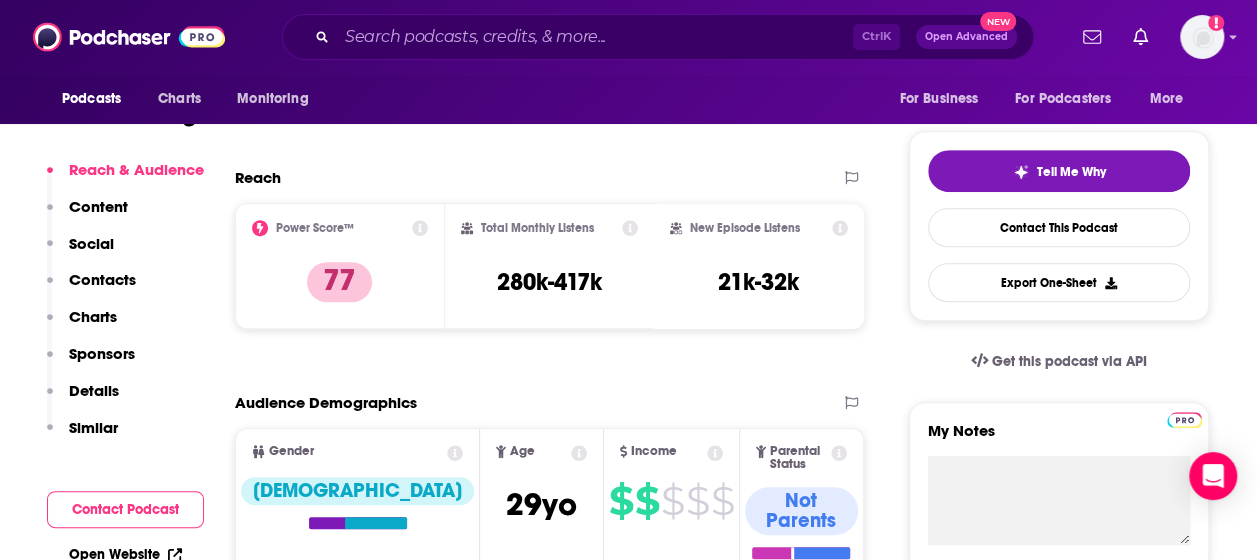 click on "Reach" at bounding box center [529, 177] 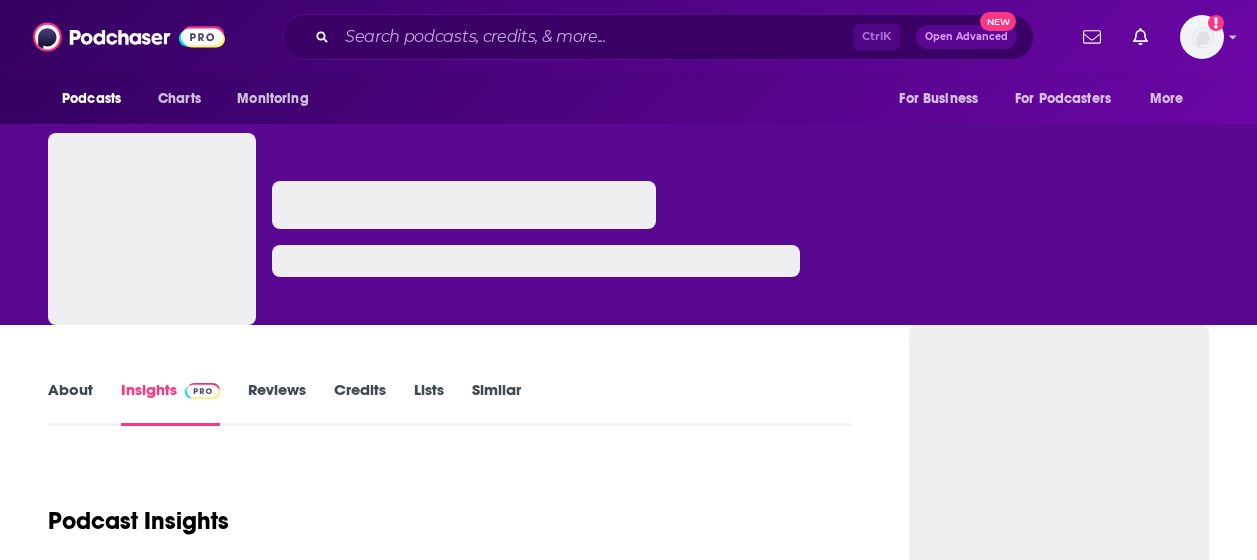scroll, scrollTop: 0, scrollLeft: 0, axis: both 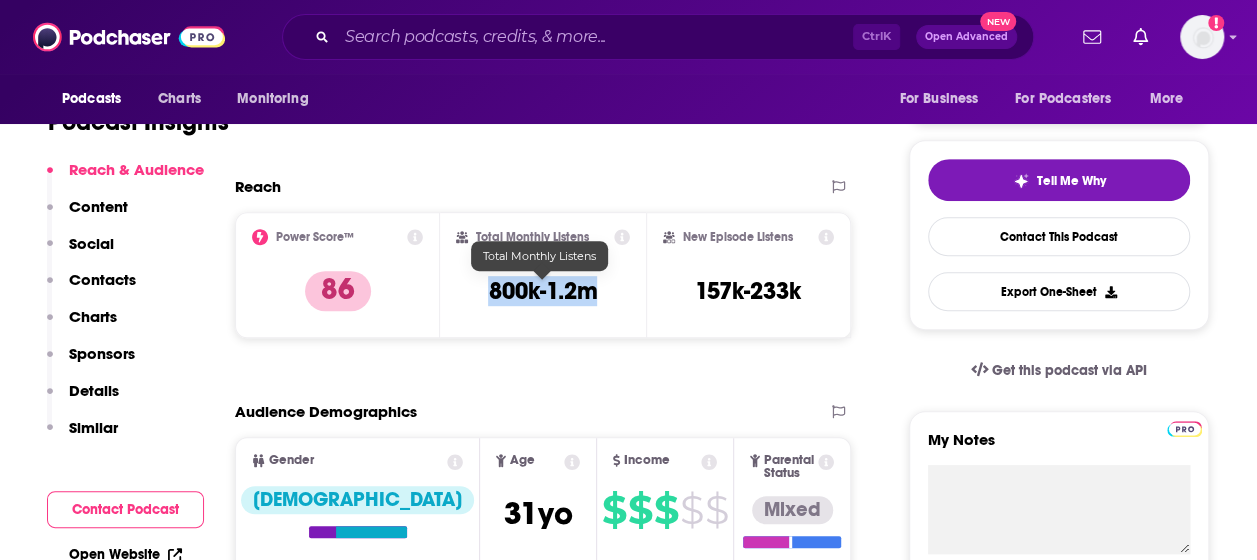 drag, startPoint x: 596, startPoint y: 284, endPoint x: 470, endPoint y: 289, distance: 126.09917 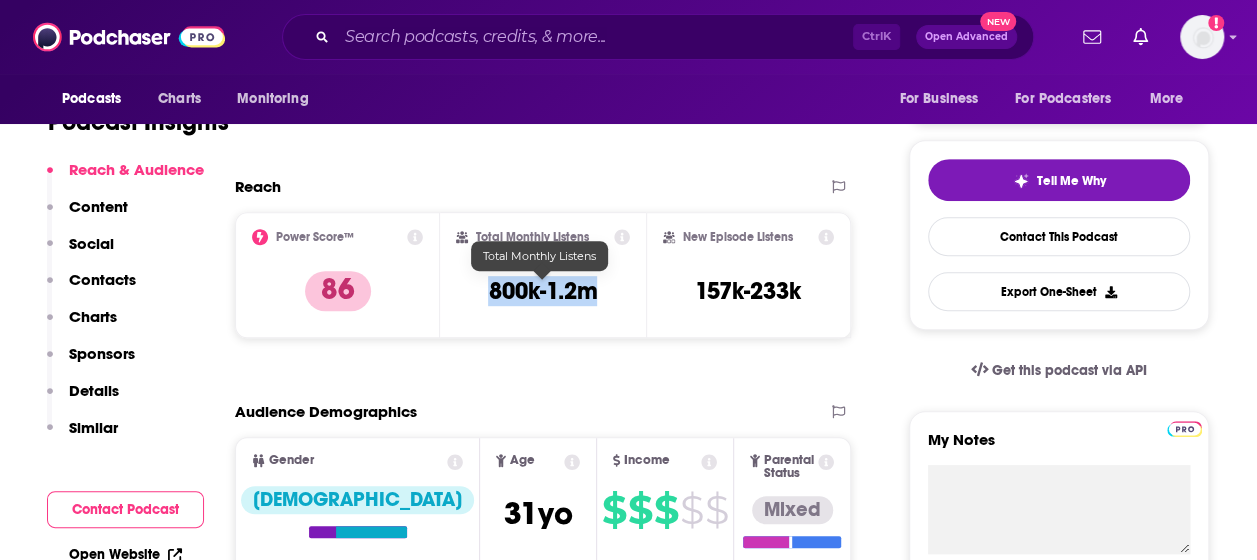 click on "Total Monthly Listens 800k-1.2m" at bounding box center (542, 275) 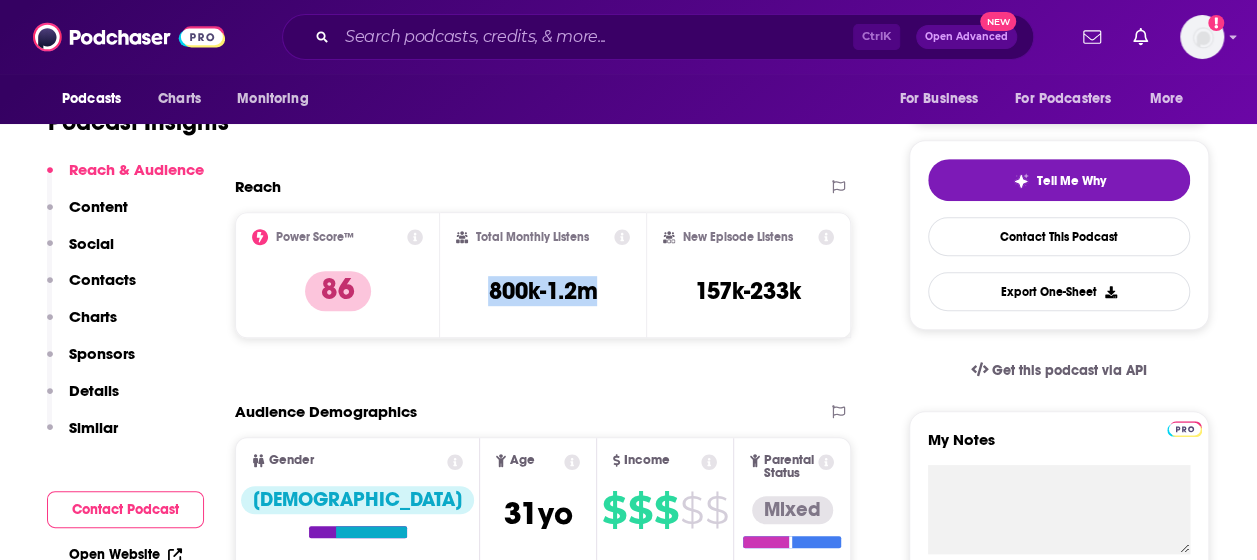 copy on "800k-1.2m" 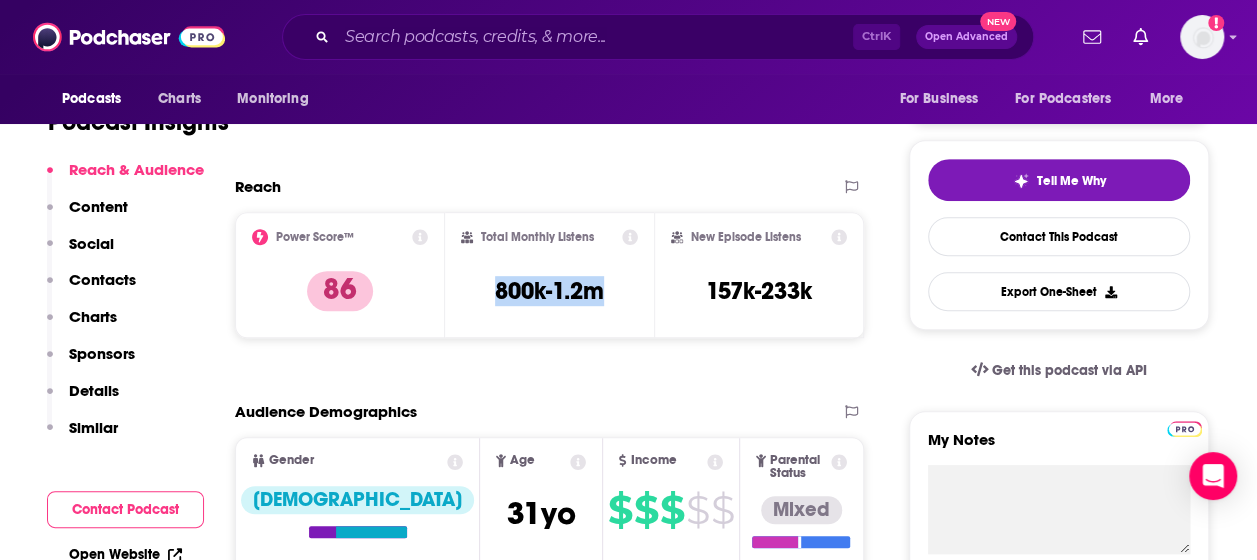 click on "Contacts" at bounding box center [102, 279] 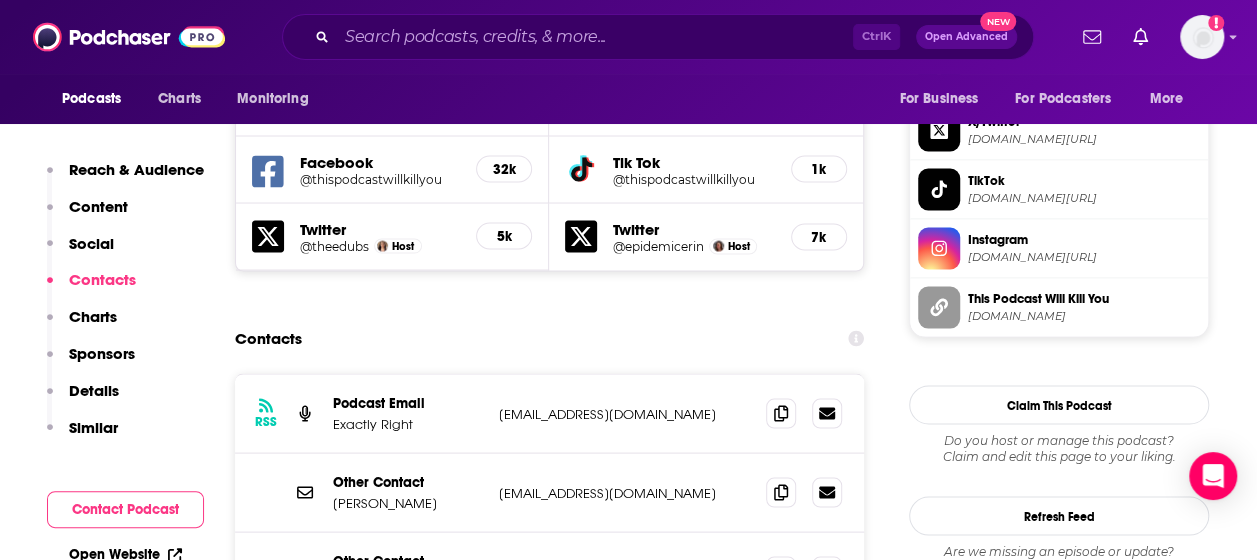 scroll, scrollTop: 1816, scrollLeft: 0, axis: vertical 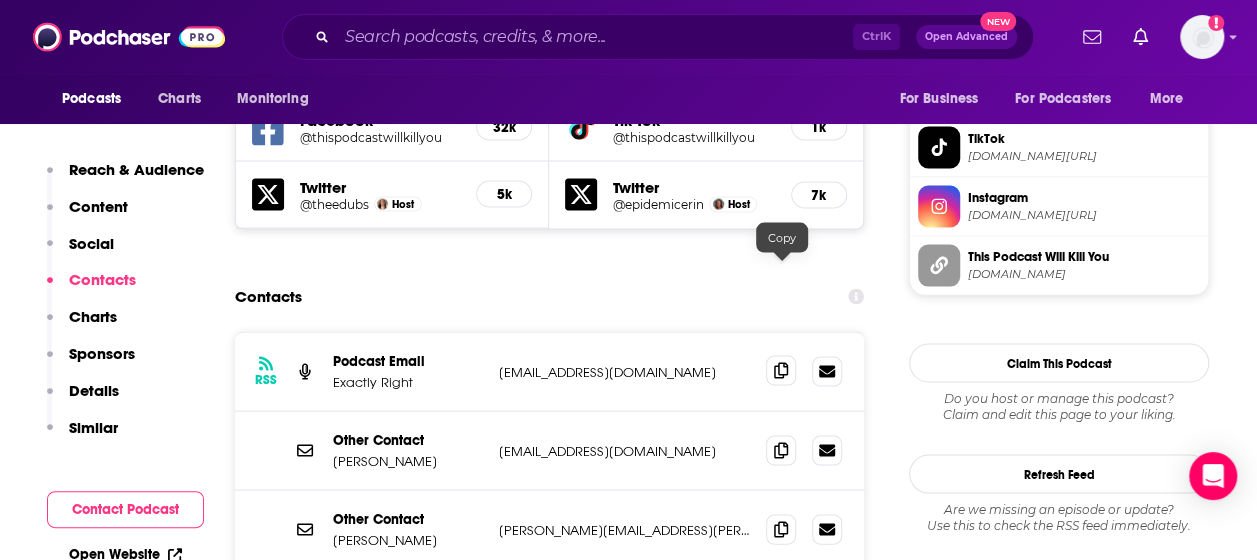 click at bounding box center (781, 370) 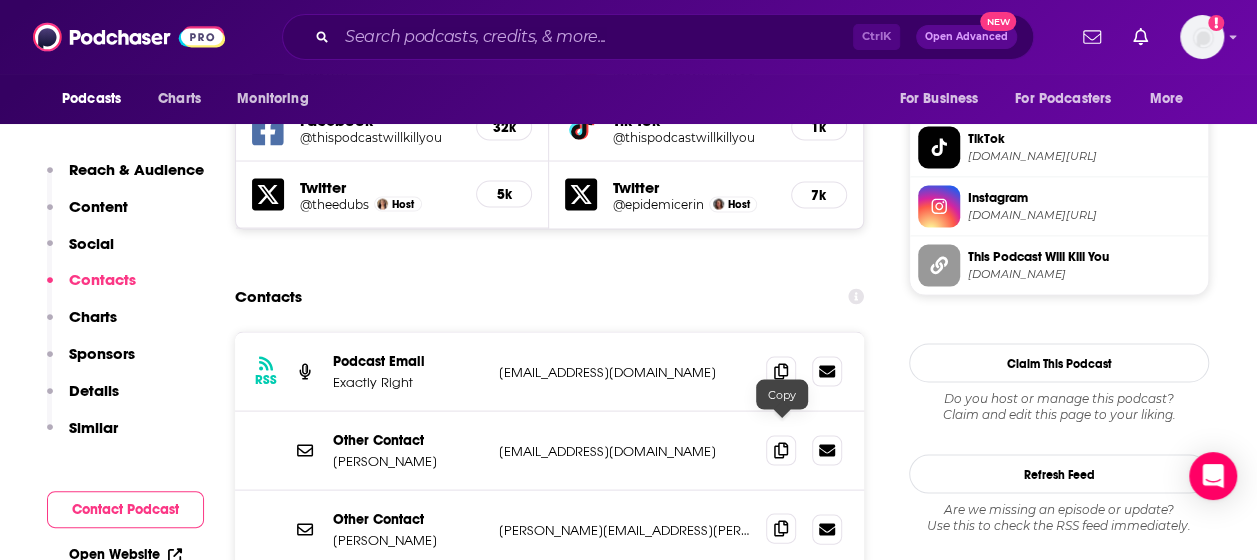 click 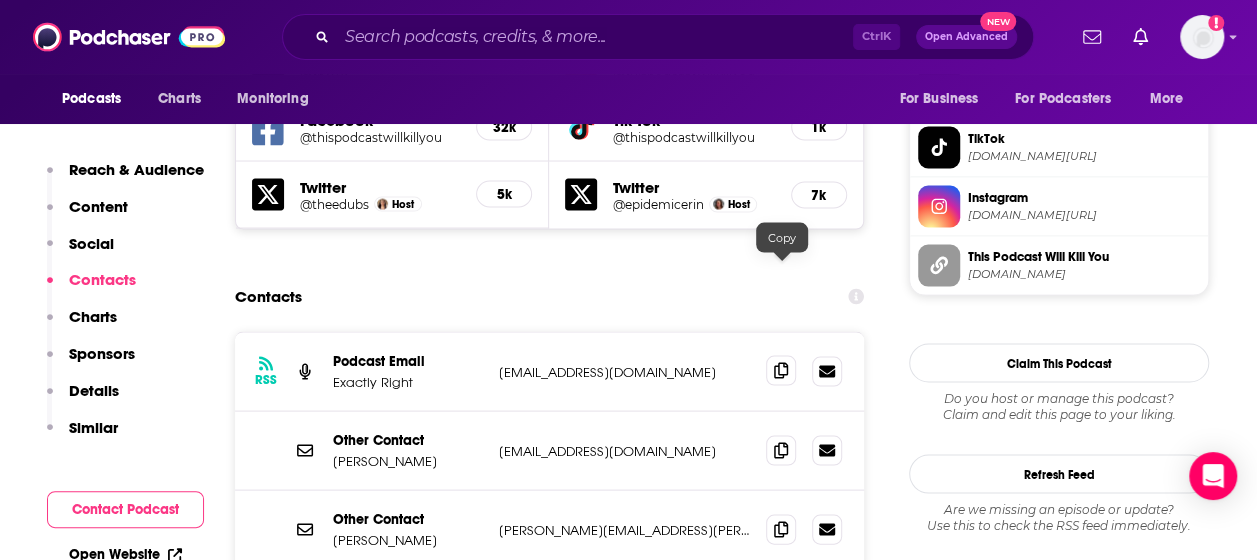 click at bounding box center (781, 370) 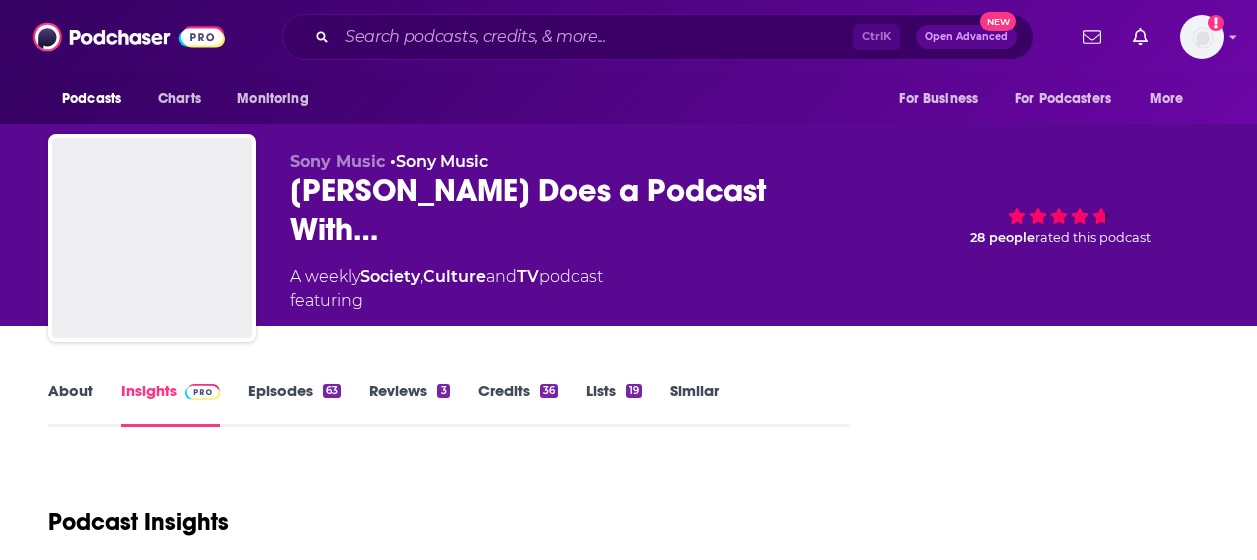 scroll, scrollTop: 0, scrollLeft: 0, axis: both 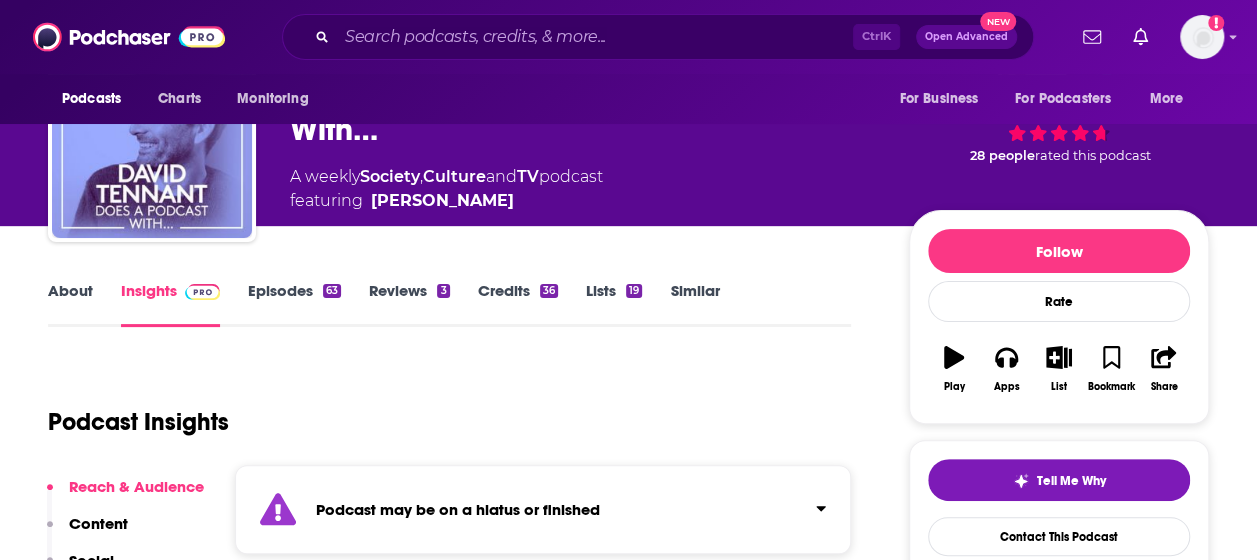 click on "Episodes 63" at bounding box center (294, 304) 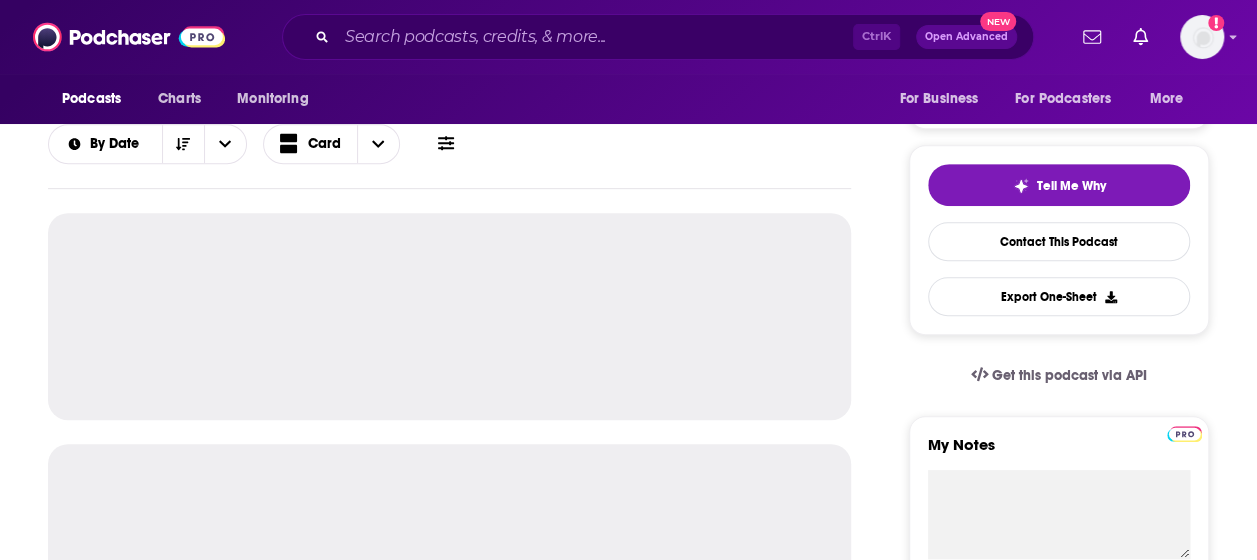 scroll, scrollTop: 400, scrollLeft: 0, axis: vertical 